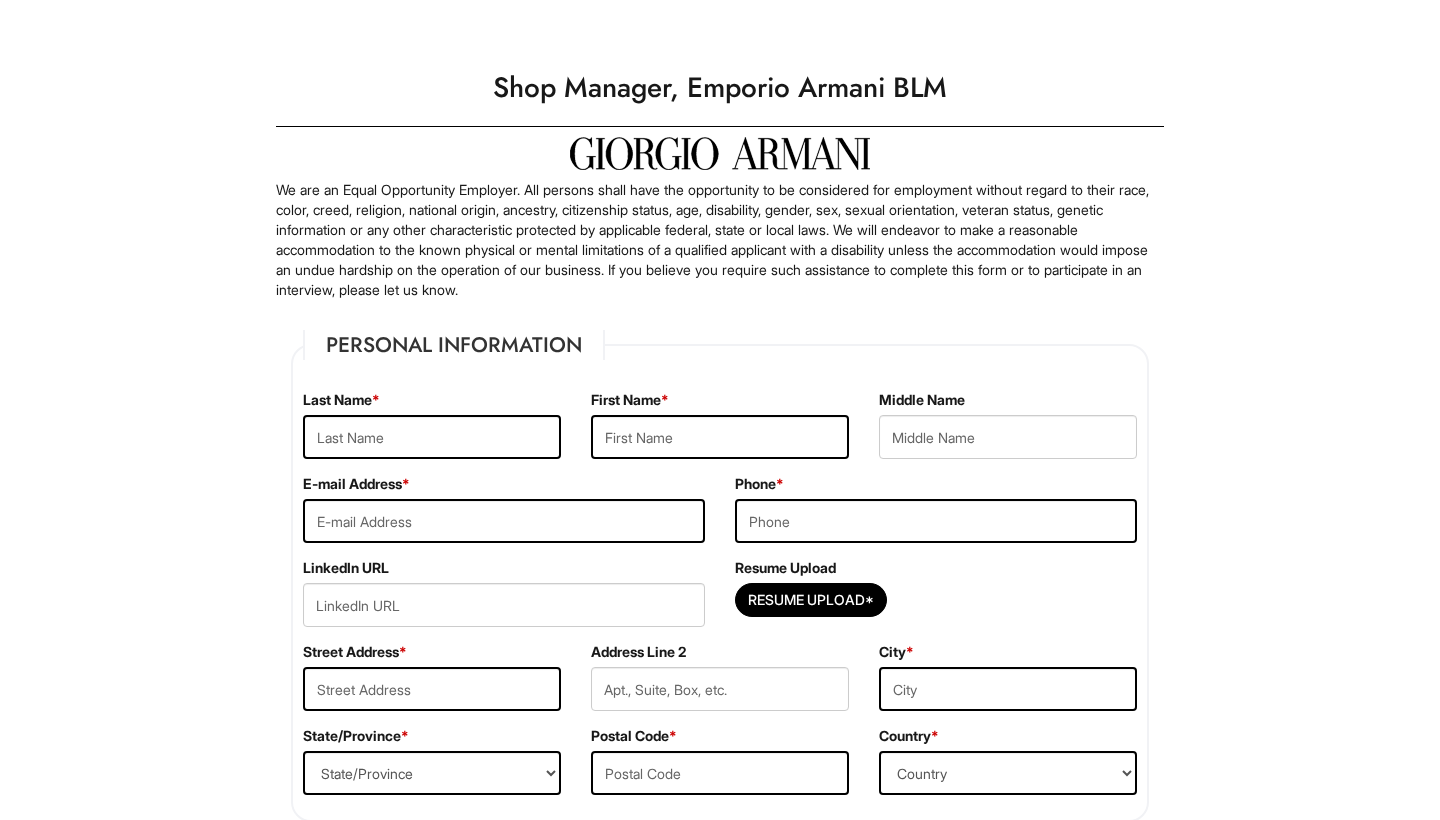 scroll, scrollTop: 0, scrollLeft: 0, axis: both 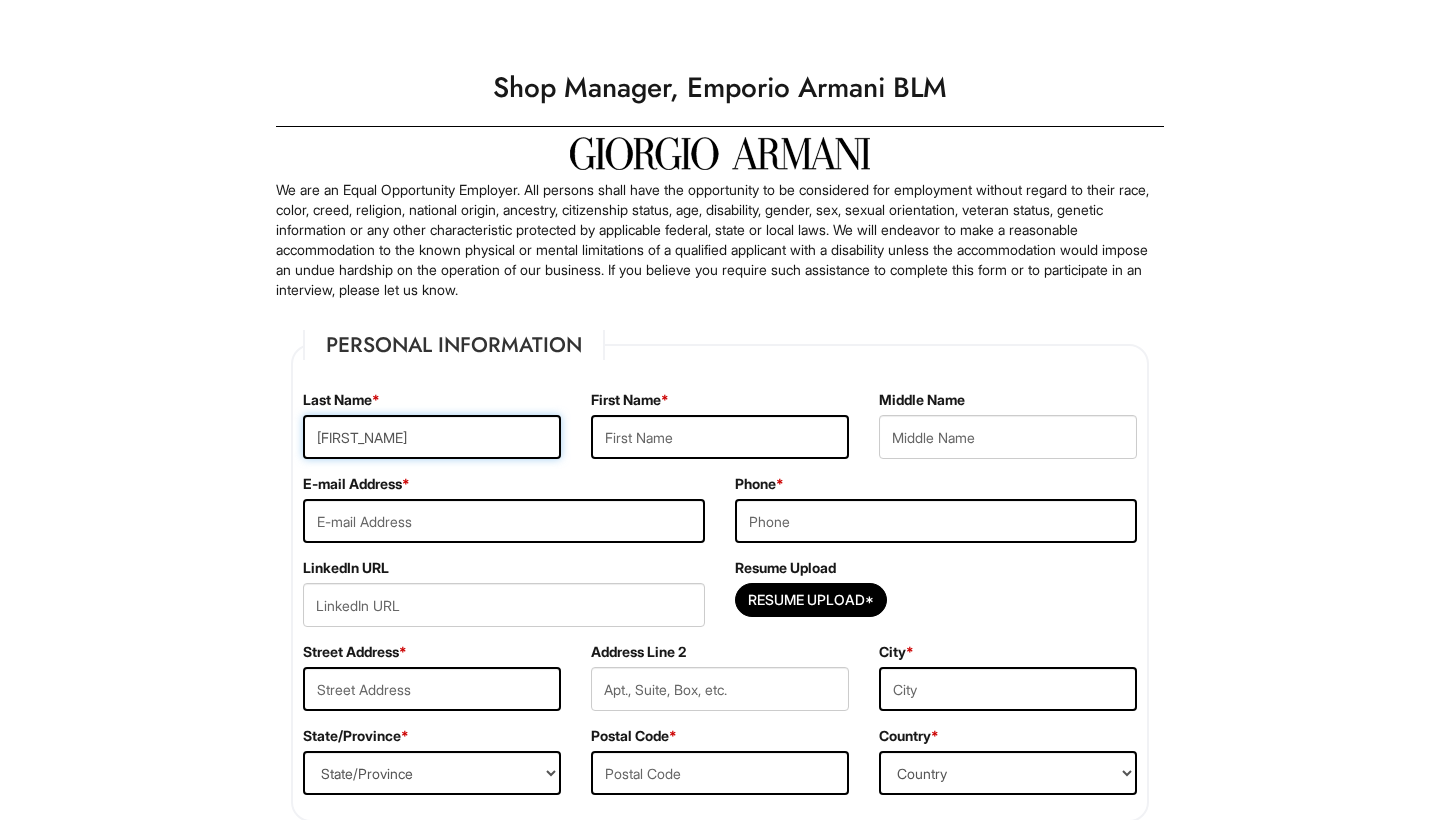 type on "Jacob" 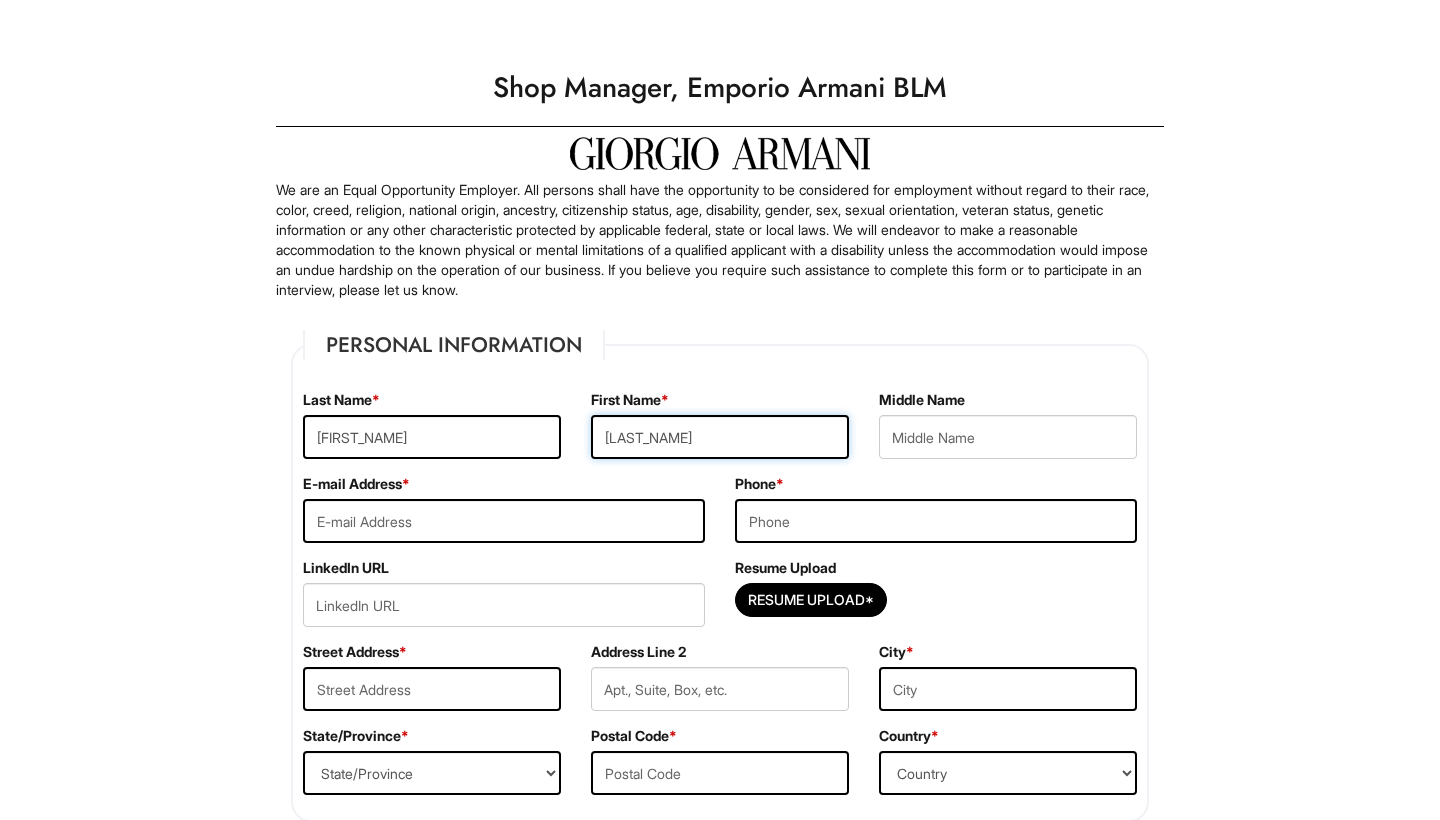 type on "Martens" 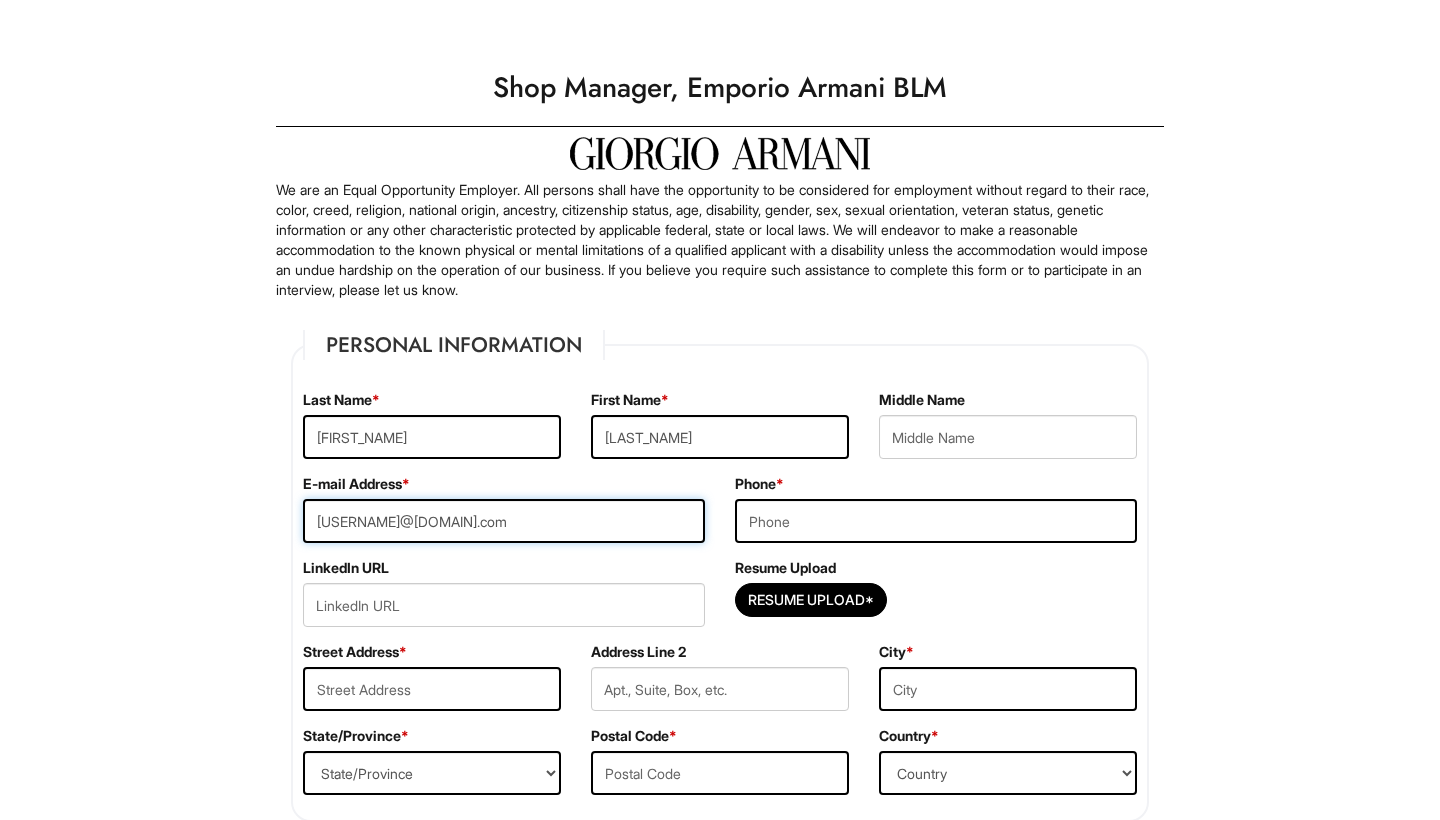 type on "martens.jacob720@outlook.com" 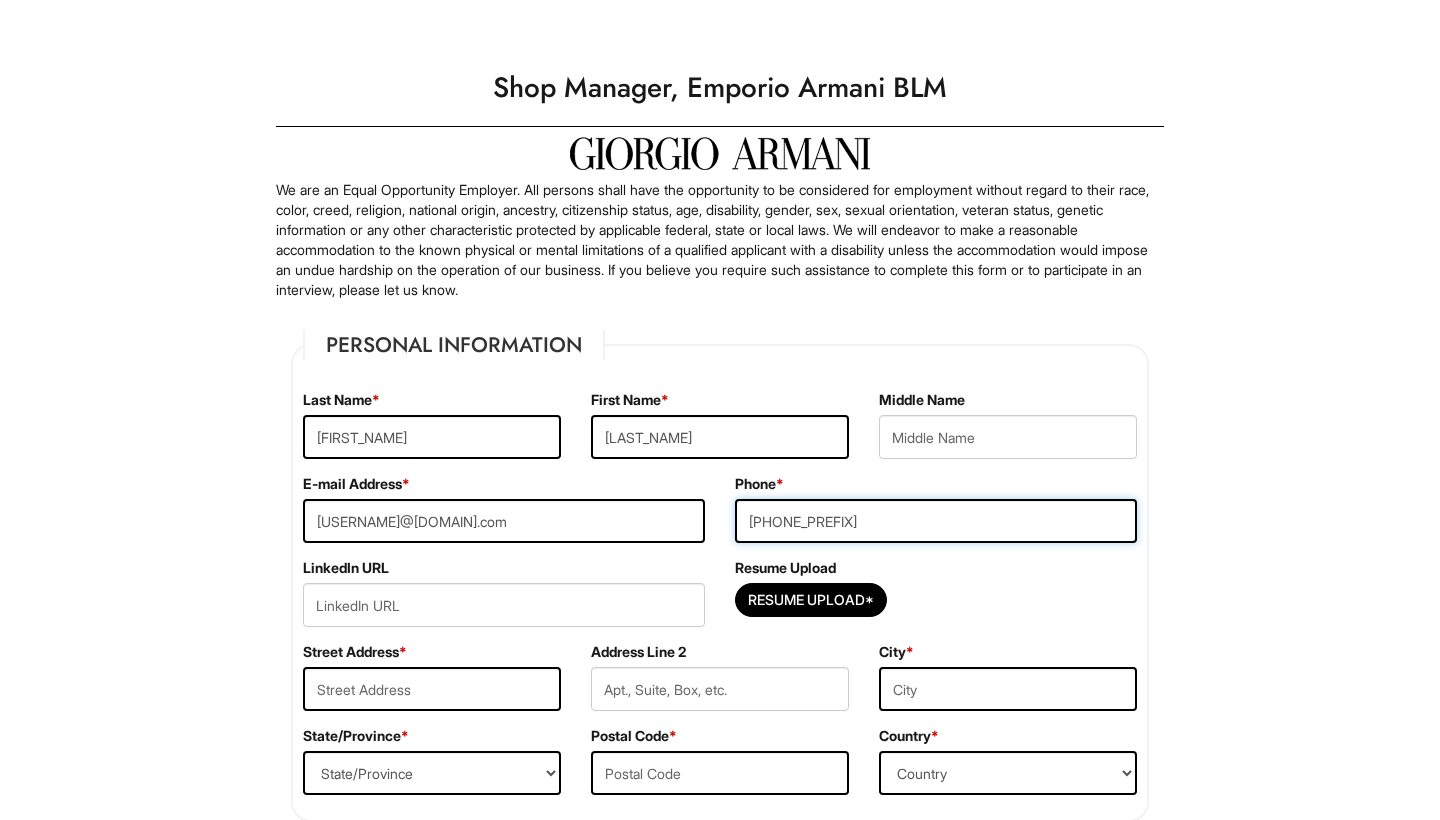 type on "7082746956" 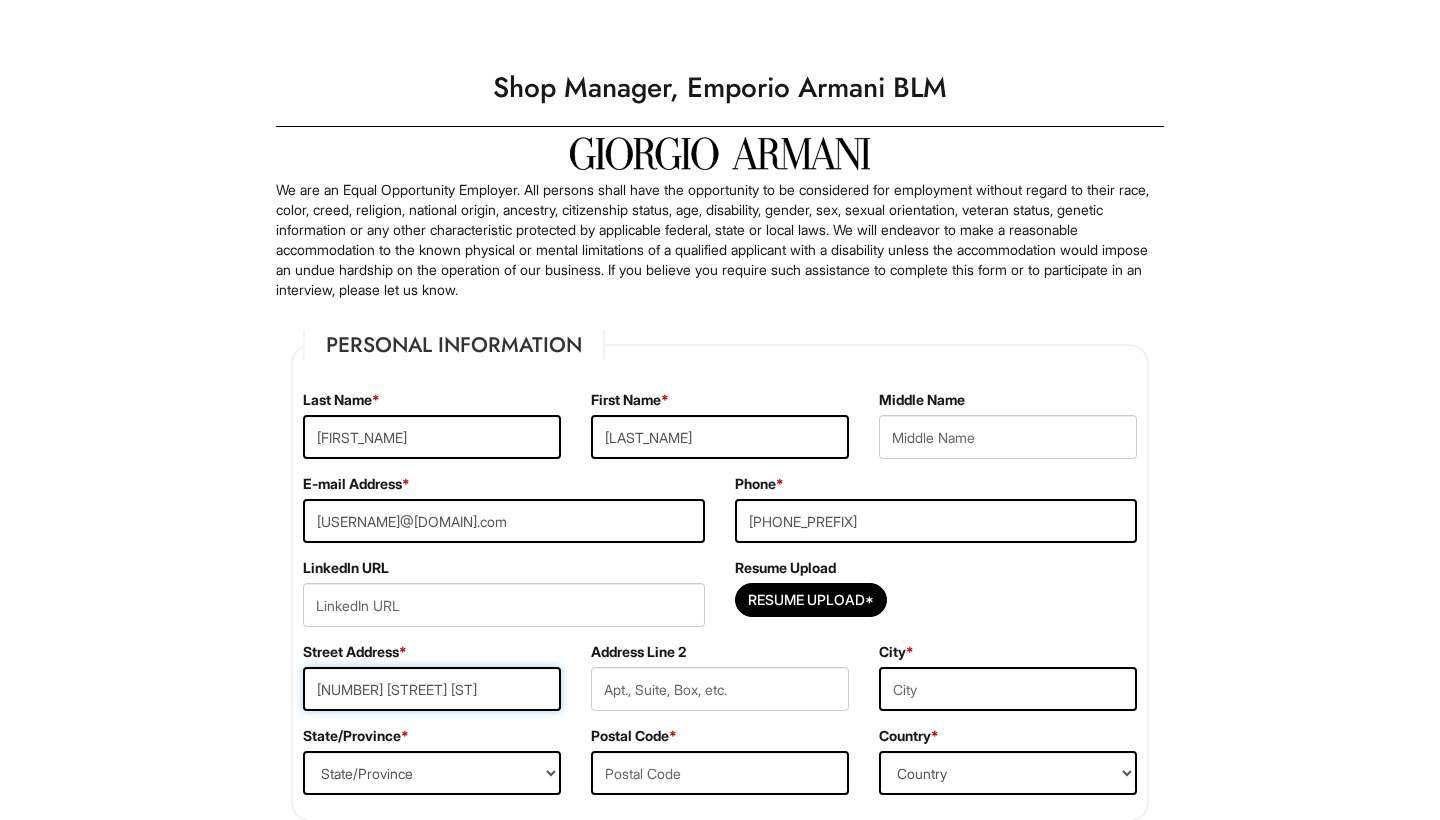 type on "9301 w 145th st" 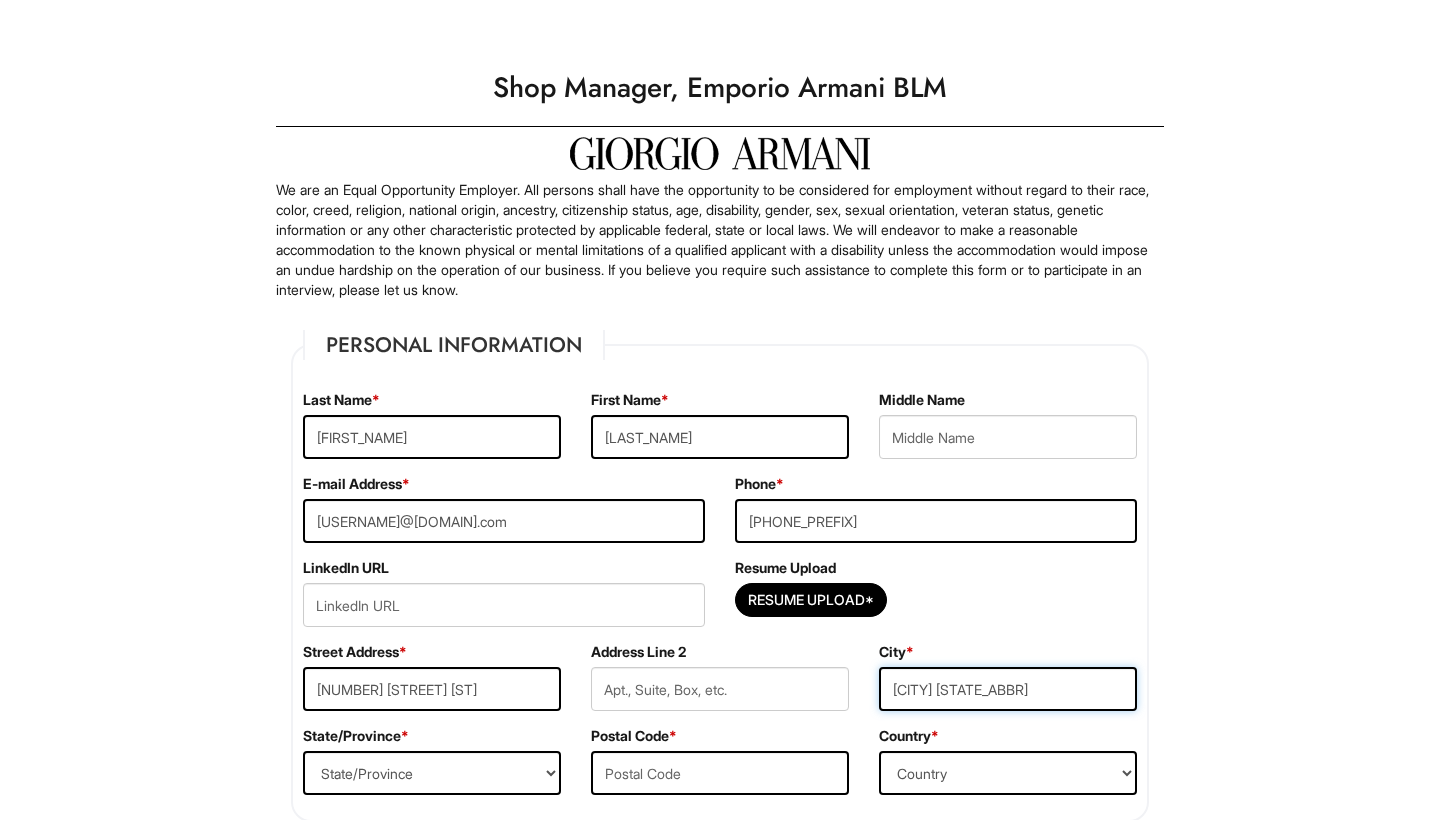 type on "Orland Park" 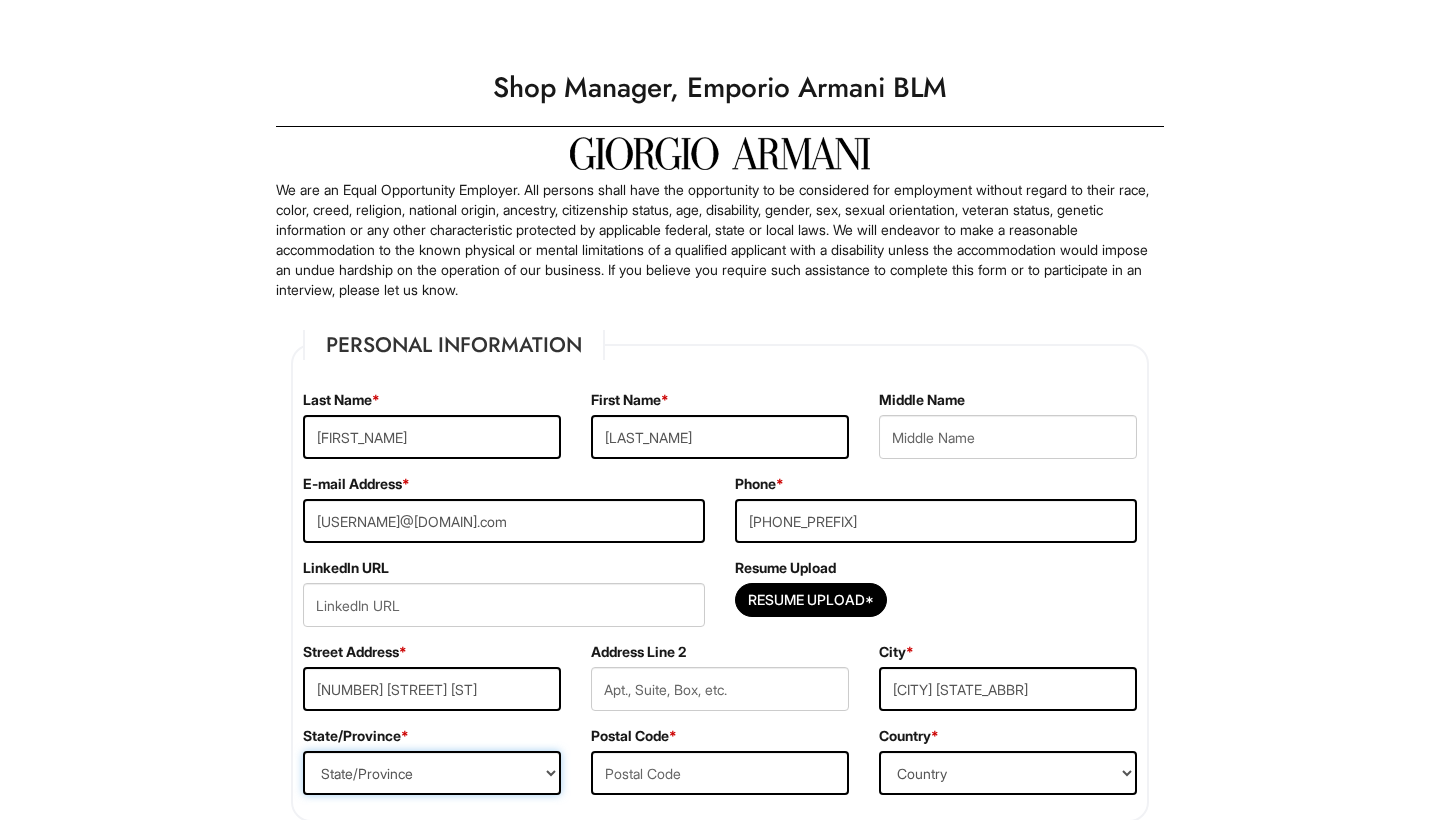 select on "IL" 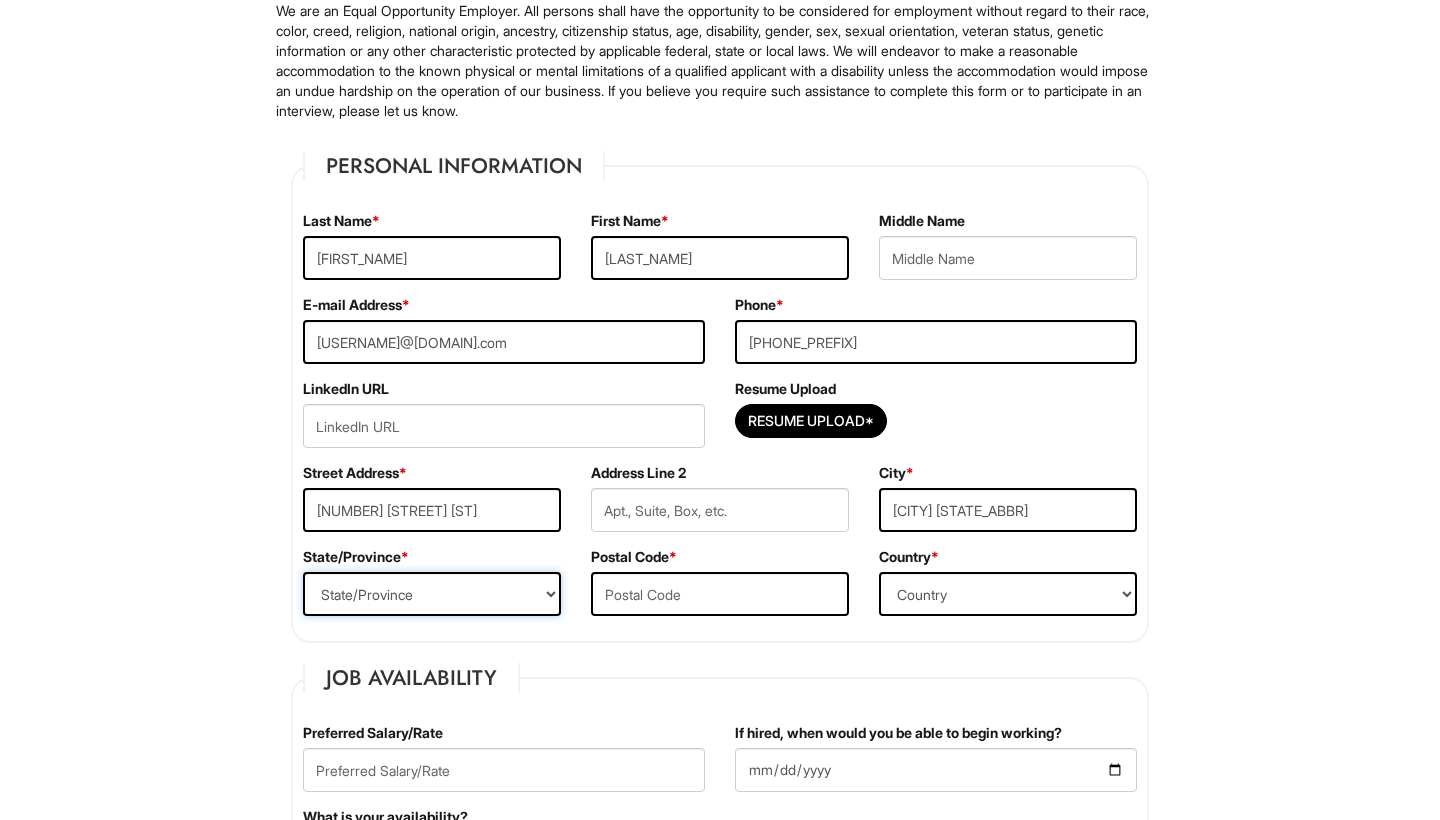 scroll, scrollTop: 180, scrollLeft: 0, axis: vertical 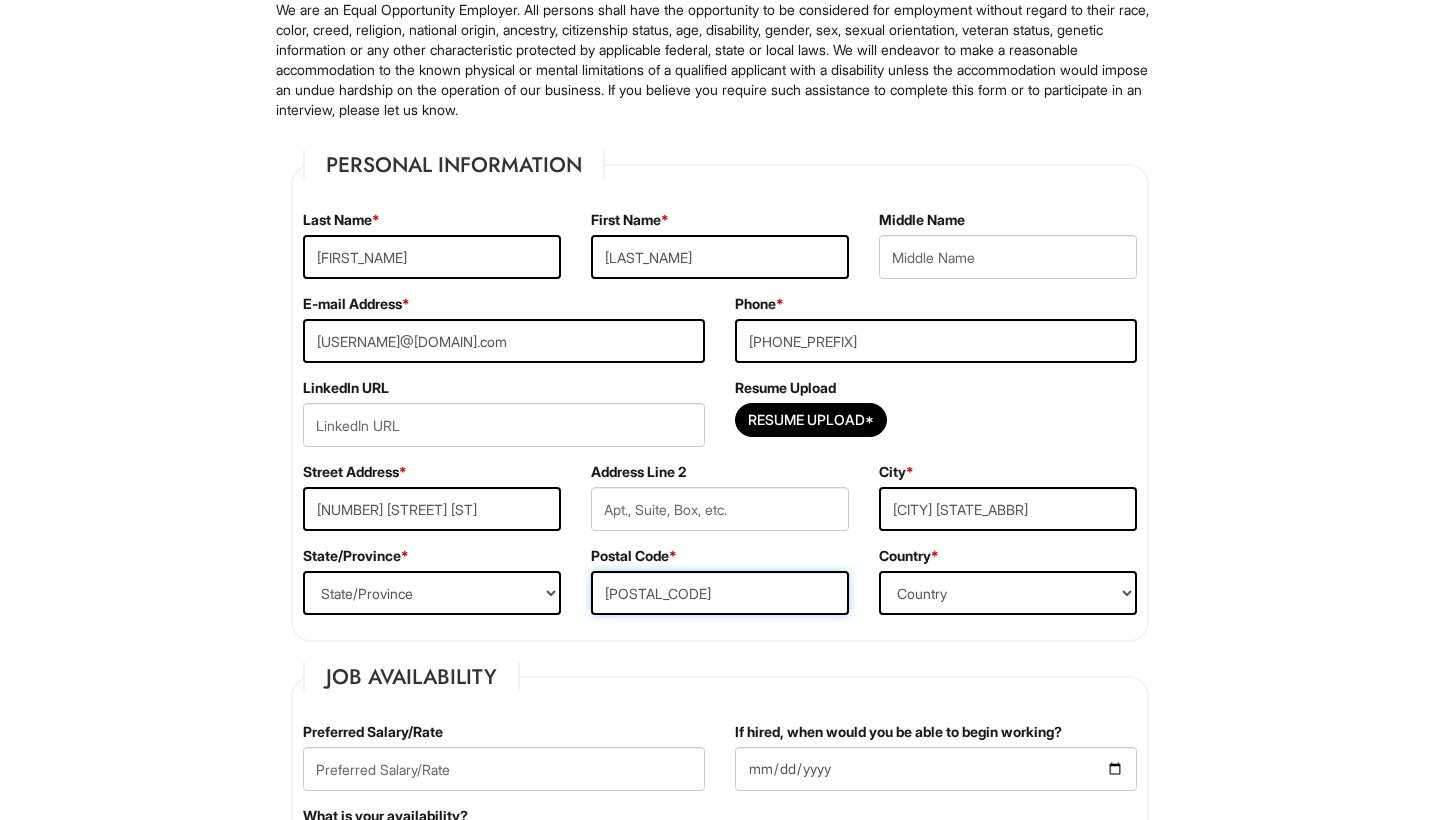 type on "60462" 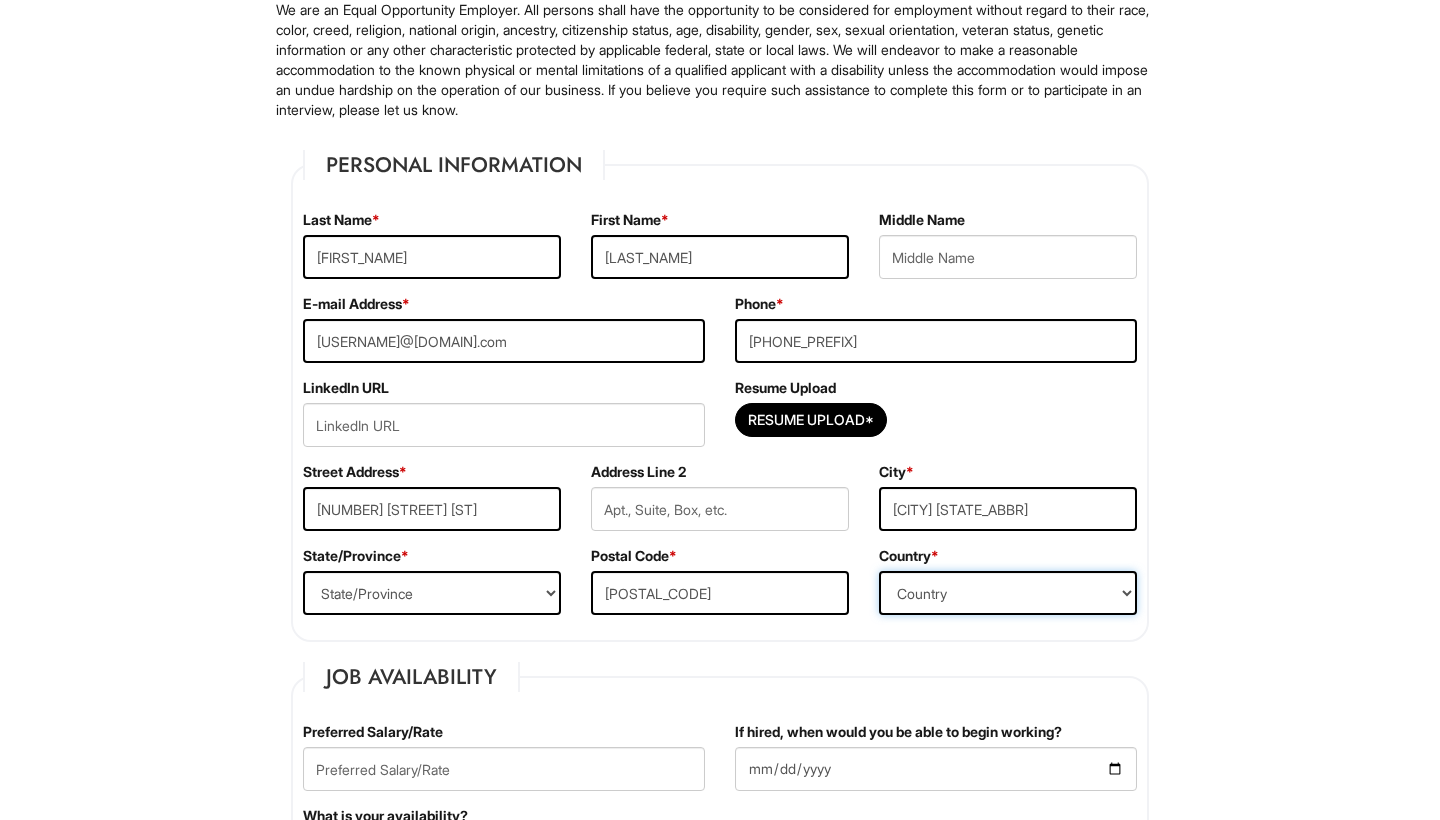 select on "United States of America" 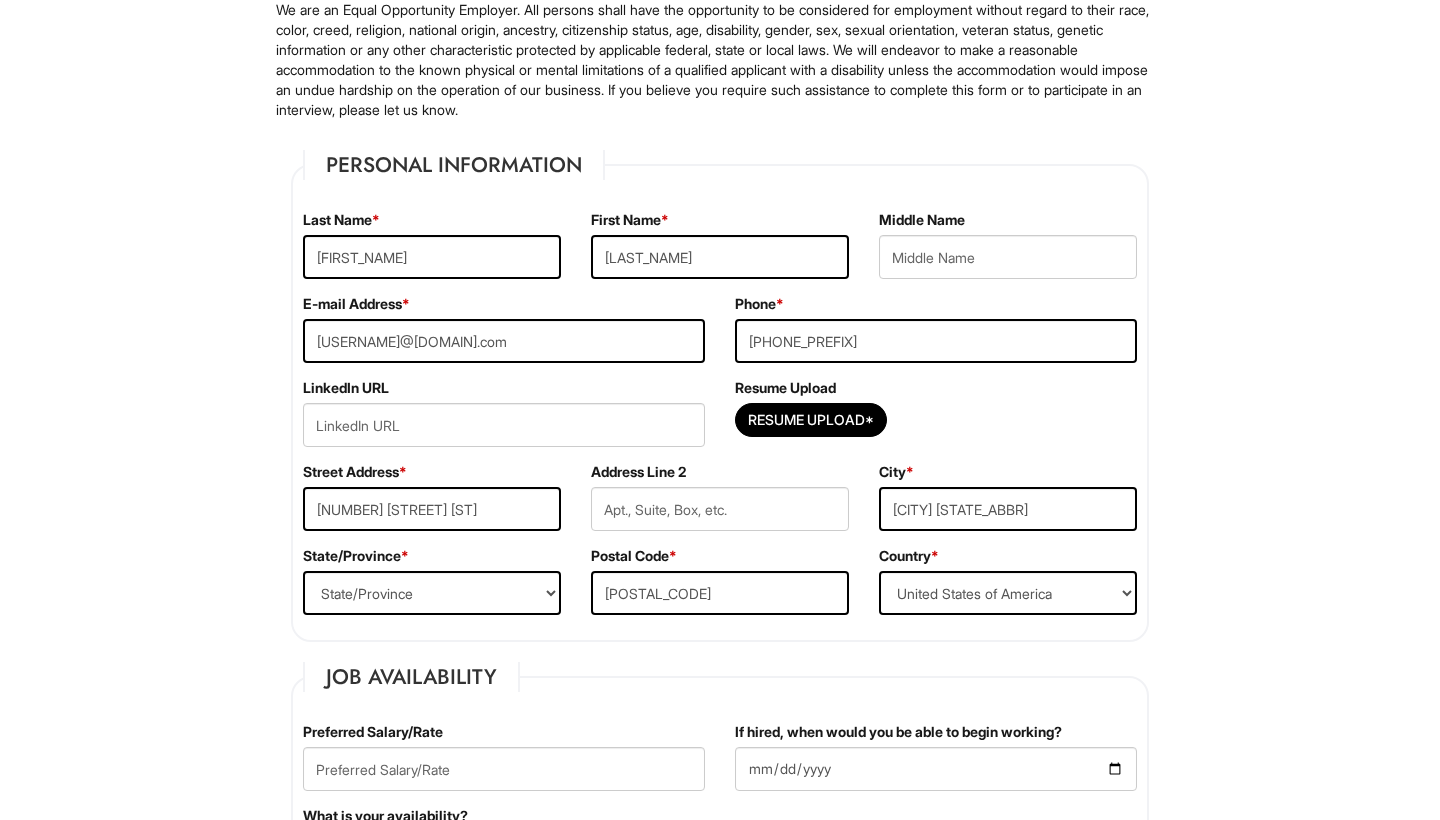click on "Job Availability
Preferred Salary/Rate
If hired, when would you be able to begin working?
What is your availability?   Select Days Monday Tuesday Wednesday Thursday Friday Saturday Sunday
Are you 18 years or older? *   (Yes / No) Yes No
Do you now, or in the foreseeable future, require Giorgio Armani Corporation to file for a visa petition on your behalf in order to allow you to work or continue to work? *   (Yes / No) Yes No
Are you currently legally authorized to work in the country in which the position is located? *   (Yes / No) Yes No
Are you willing to relocate?   (Yes / No) No Yes" at bounding box center [720, 1070] 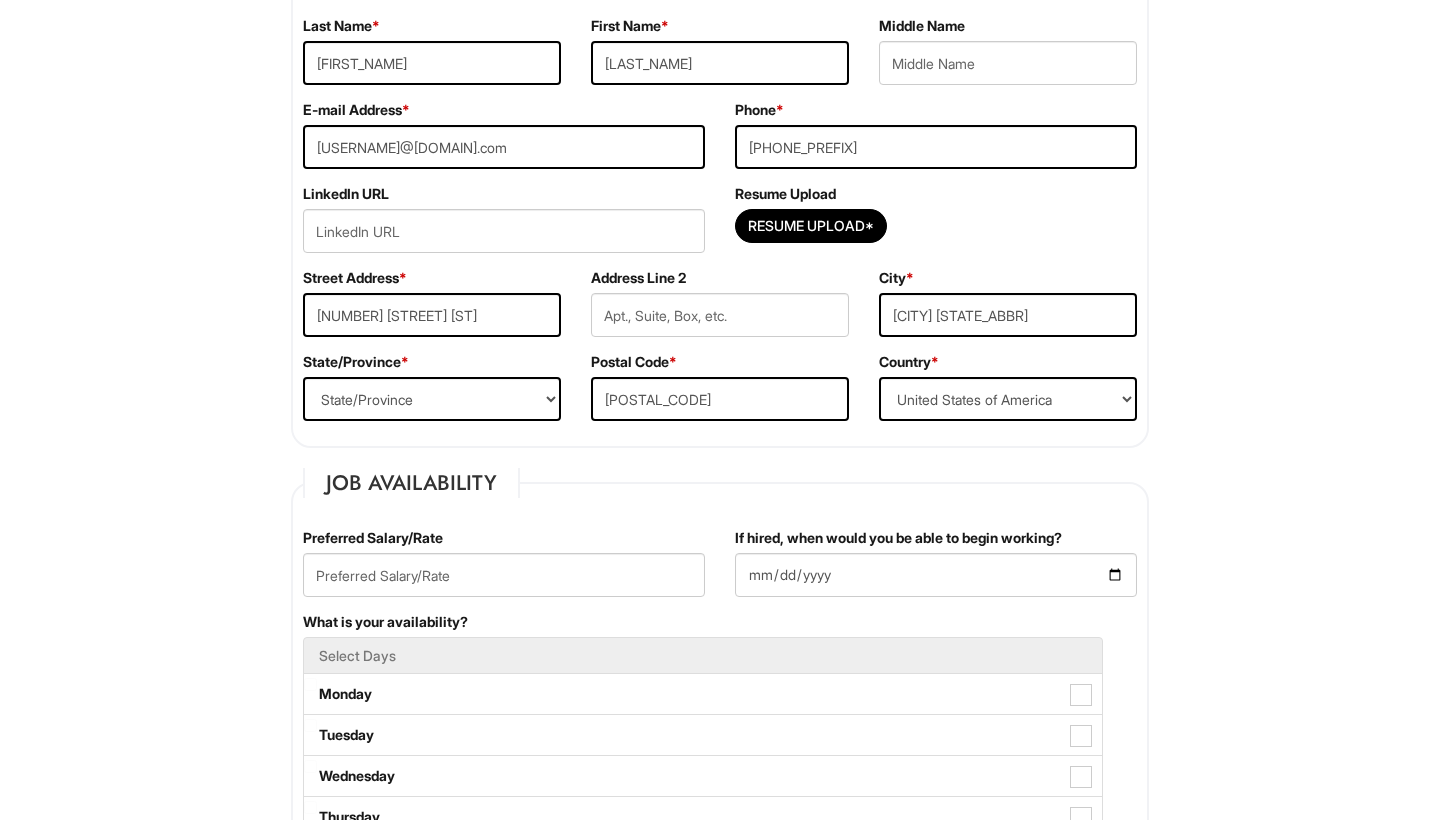 scroll, scrollTop: 393, scrollLeft: 0, axis: vertical 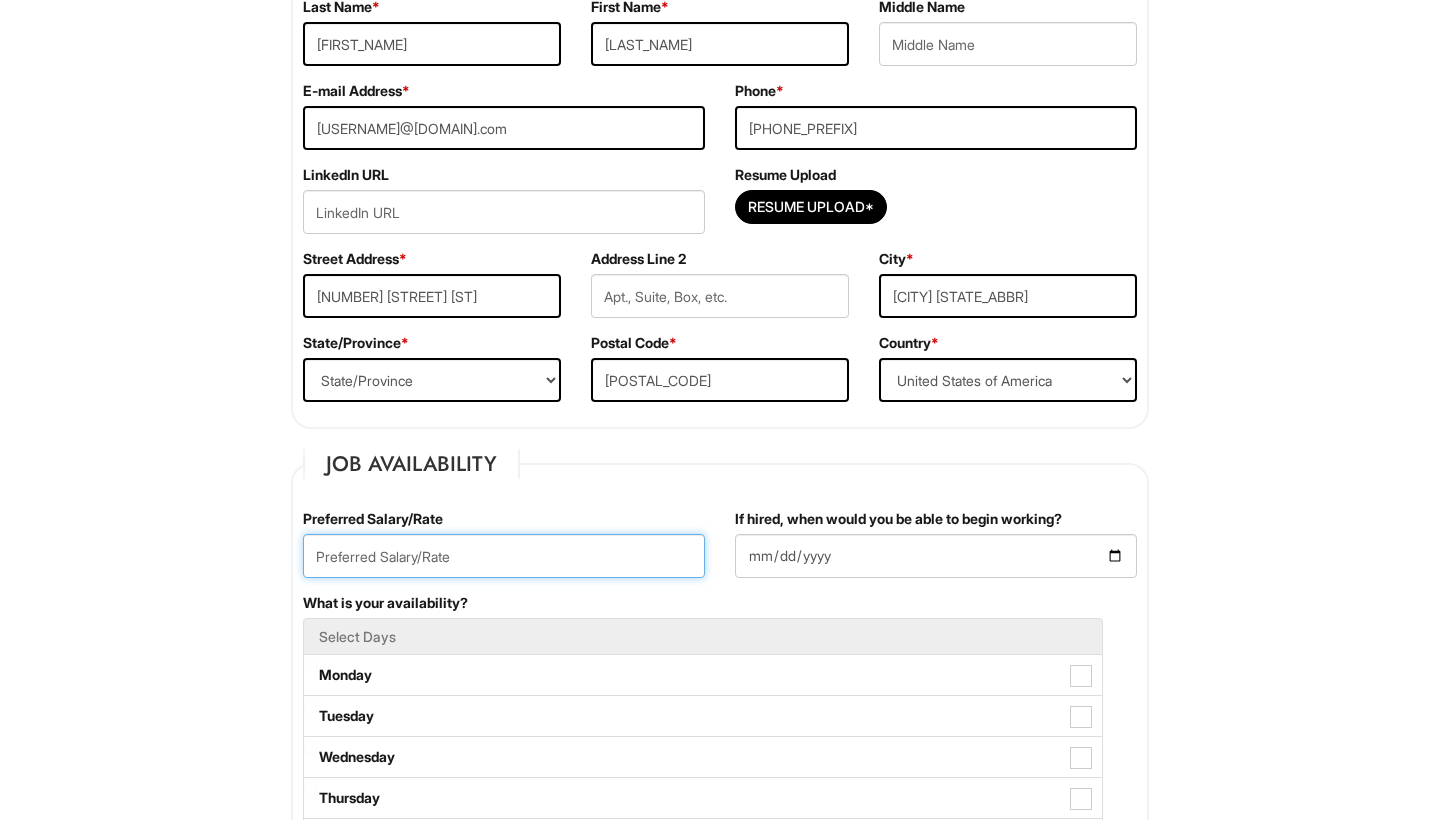 click at bounding box center [504, 556] 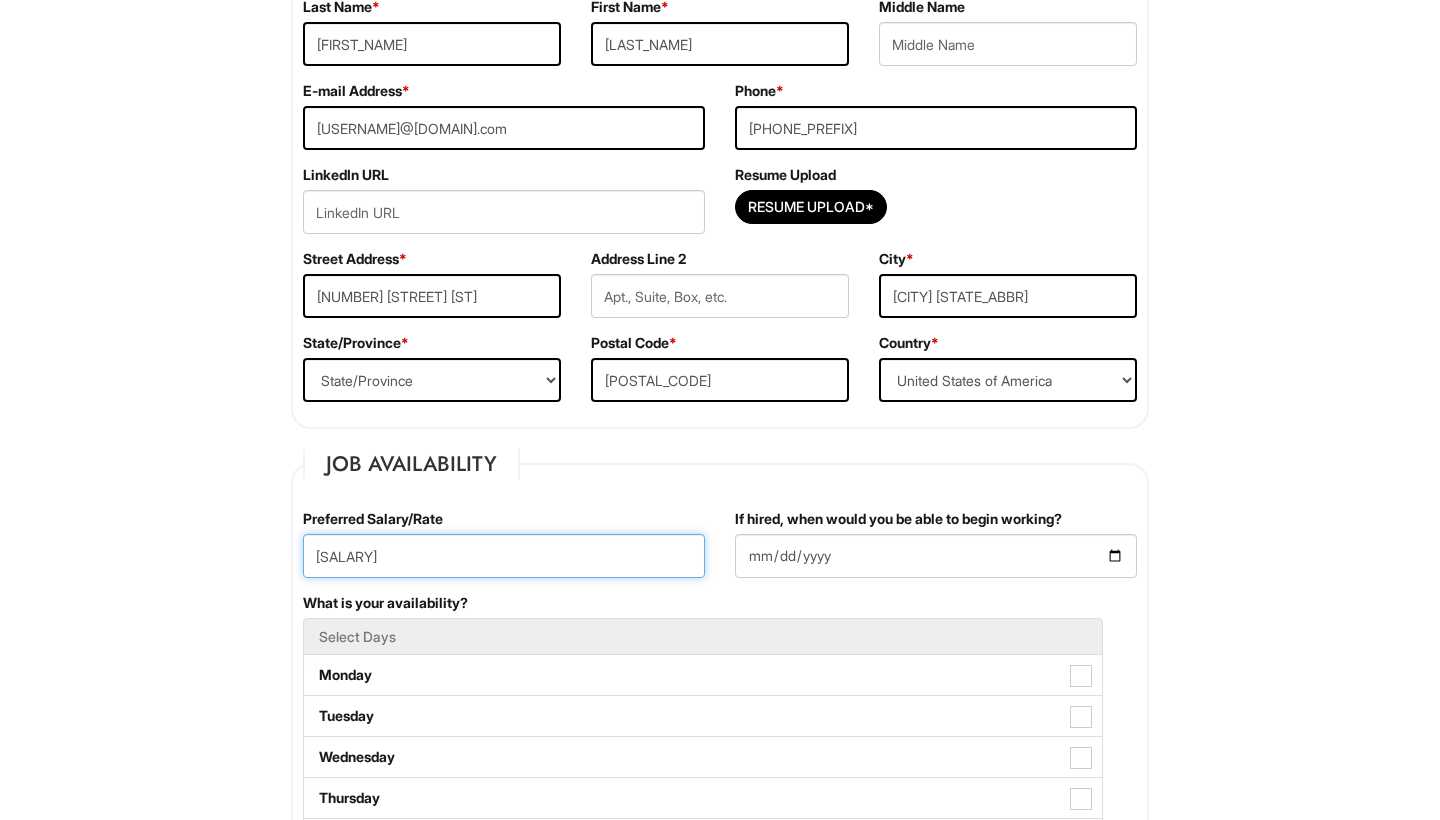 type on "80,000" 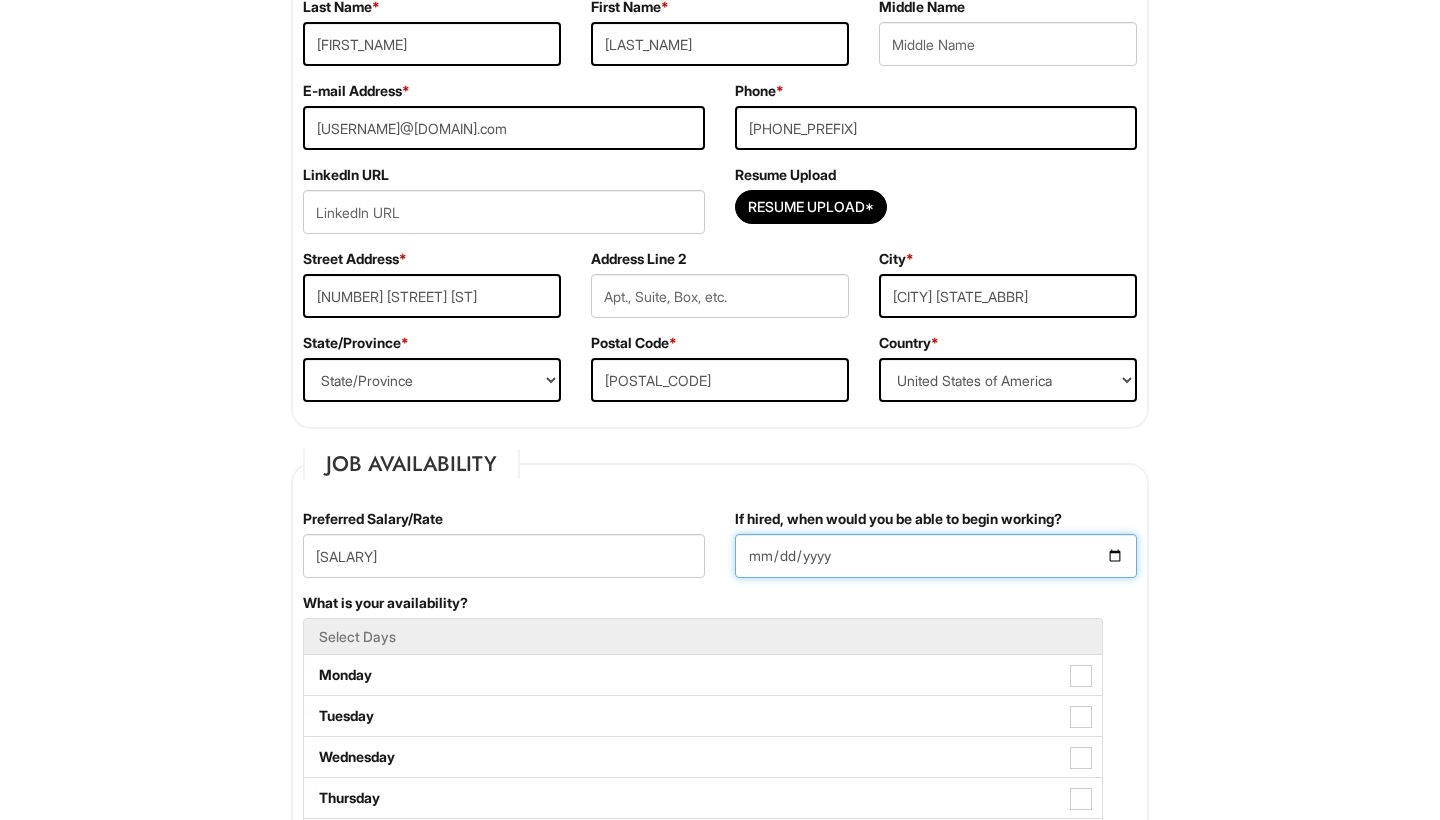 click on "If hired, when would you be able to begin working?" at bounding box center [936, 556] 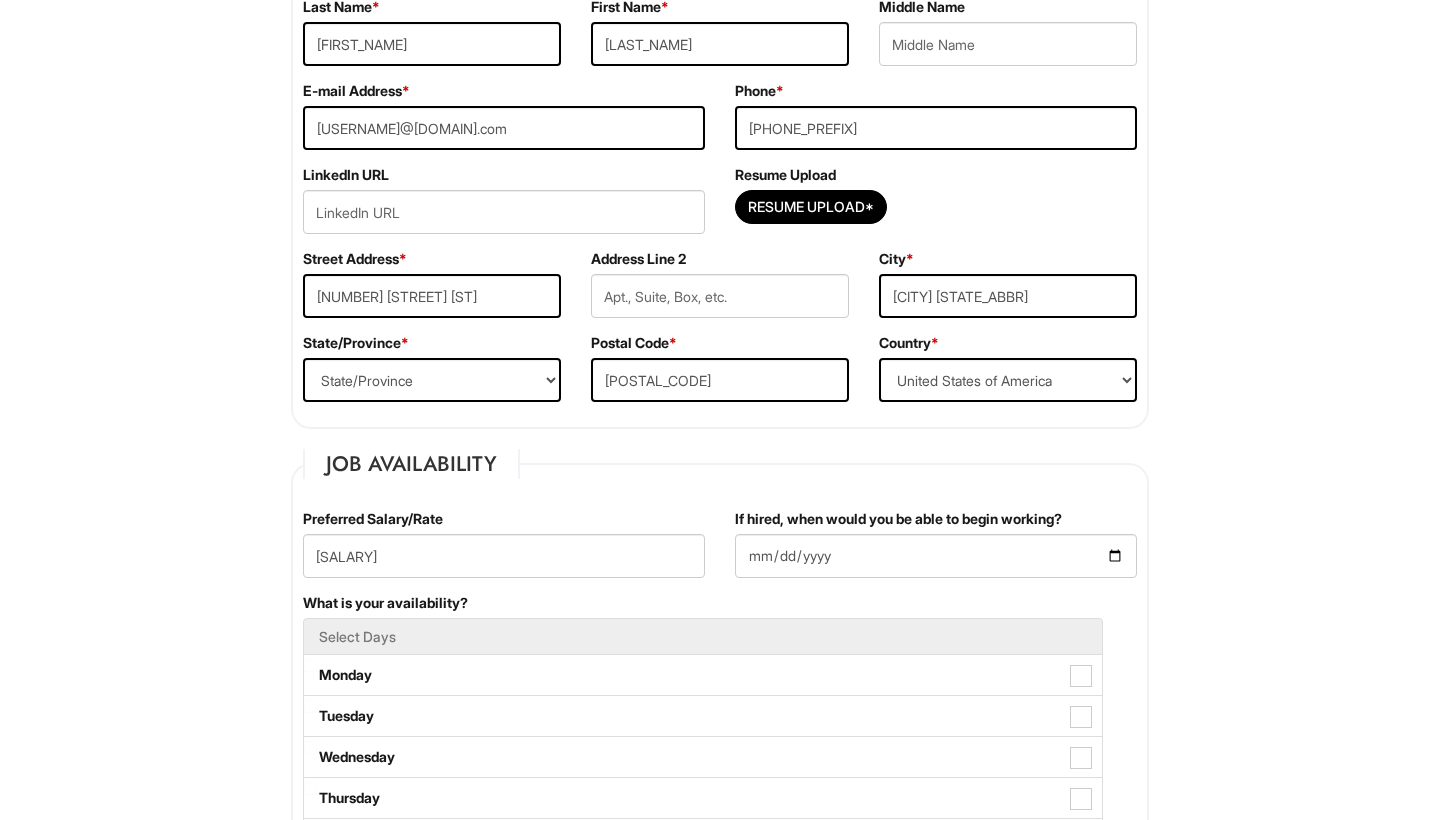 click on "Job Availability
Preferred Salary/Rate   80,000
If hired, when would you be able to begin working? 2025-08-11
What is your availability?   Select Days Monday Tuesday Wednesday Thursday Friday Saturday Sunday
Are you 18 years or older? *   (Yes / No) Yes No
Do you now, or in the foreseeable future, require Giorgio Armani Corporation to file for a visa petition on your behalf in order to allow you to work or continue to work? *   (Yes / No) Yes No
Are you currently legally authorized to work in the country in which the position is located? *   (Yes / No) Yes No
Are you willing to relocate?   (Yes / No) No Yes" at bounding box center [720, 857] 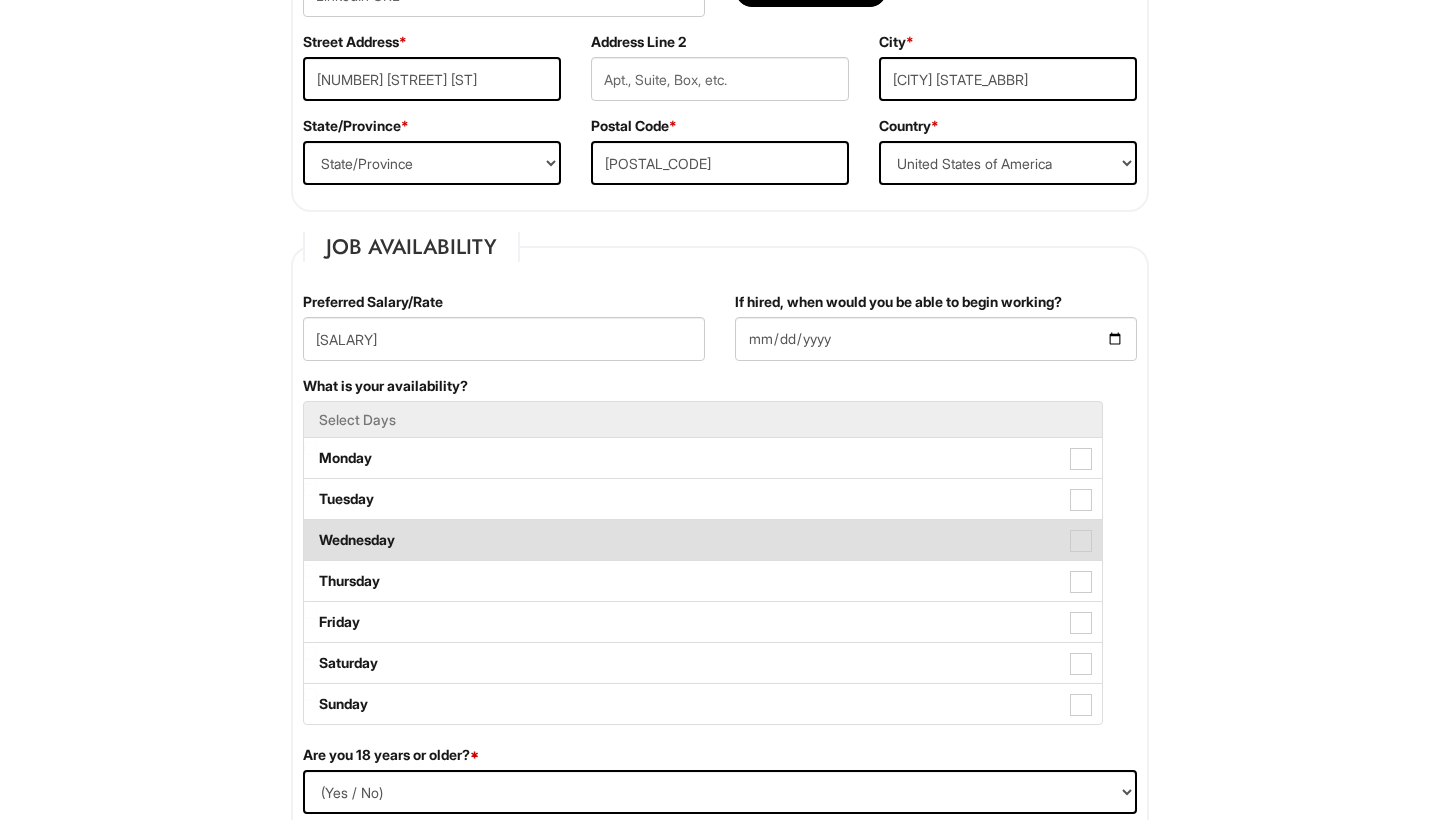 scroll, scrollTop: 618, scrollLeft: 0, axis: vertical 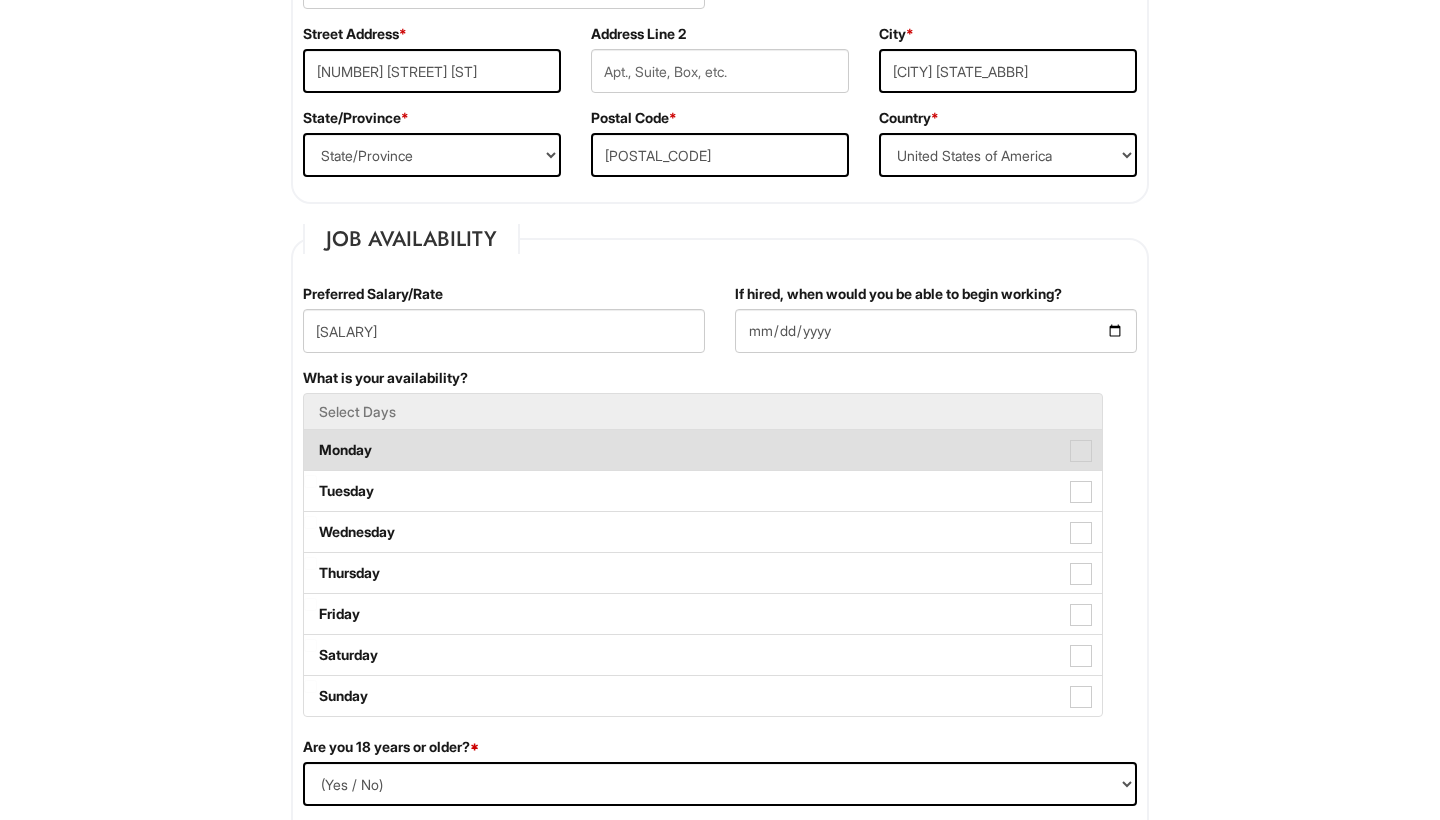 click at bounding box center [1081, 451] 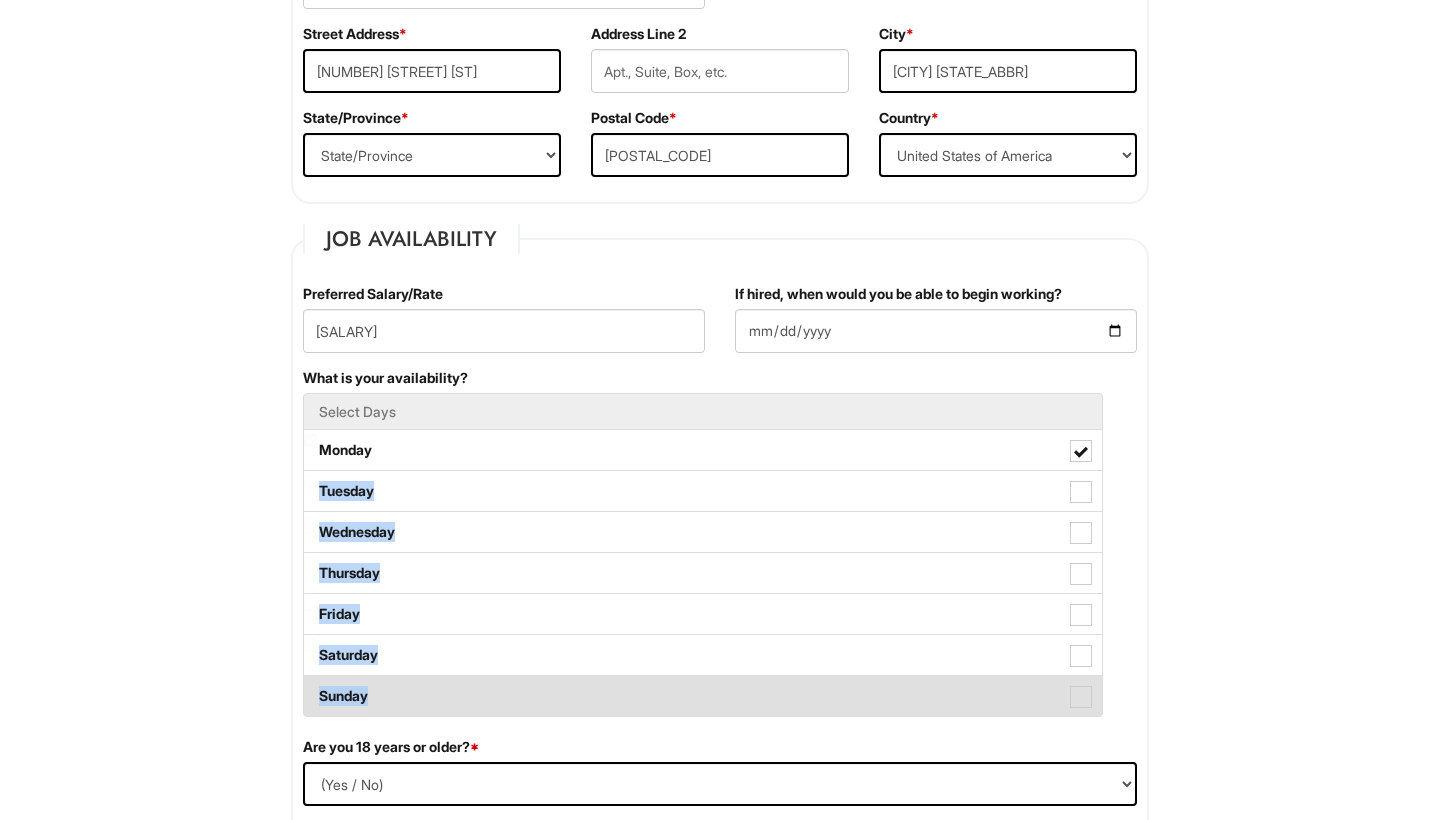 click at bounding box center [1081, 697] 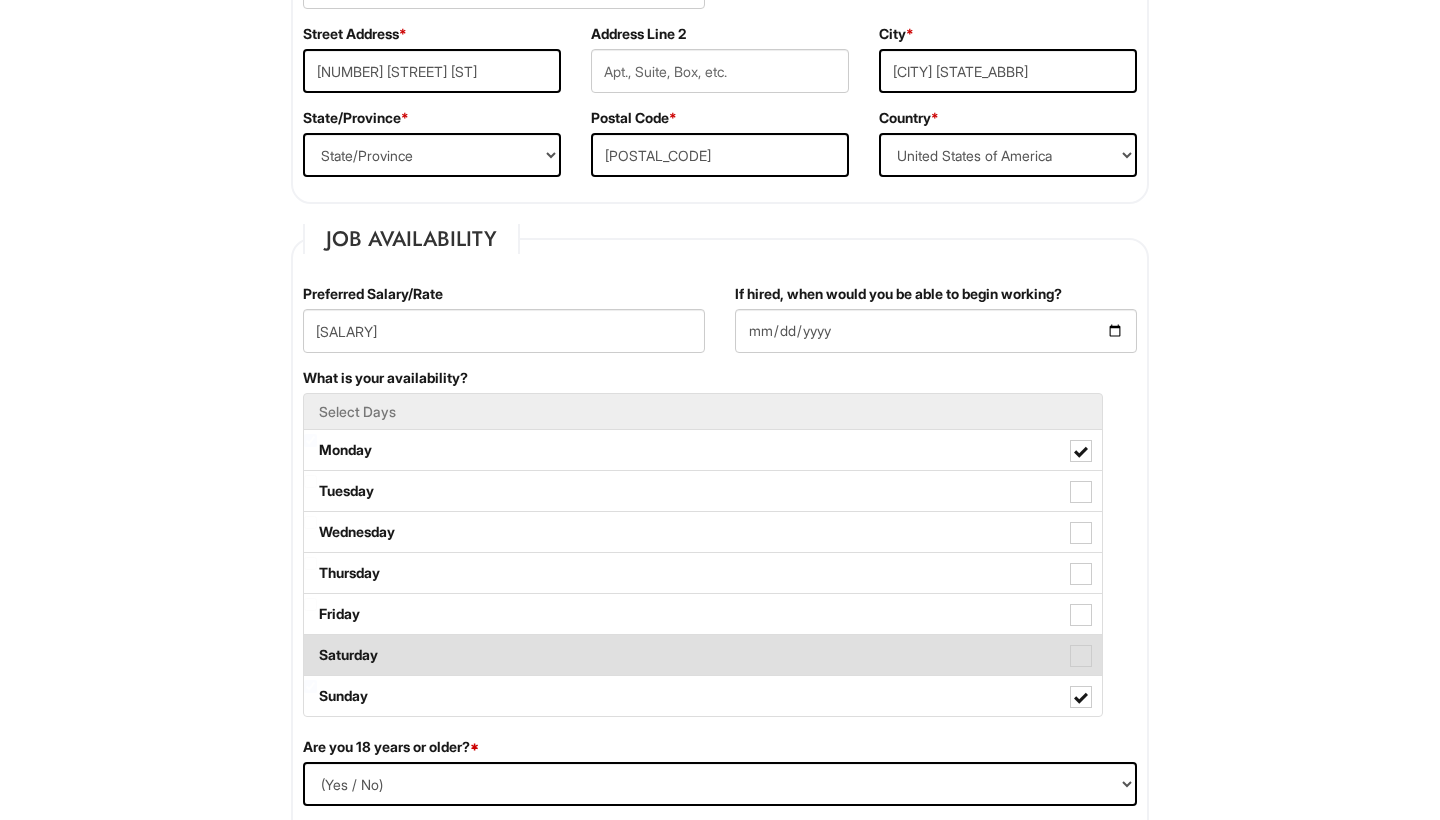 click at bounding box center [1081, 656] 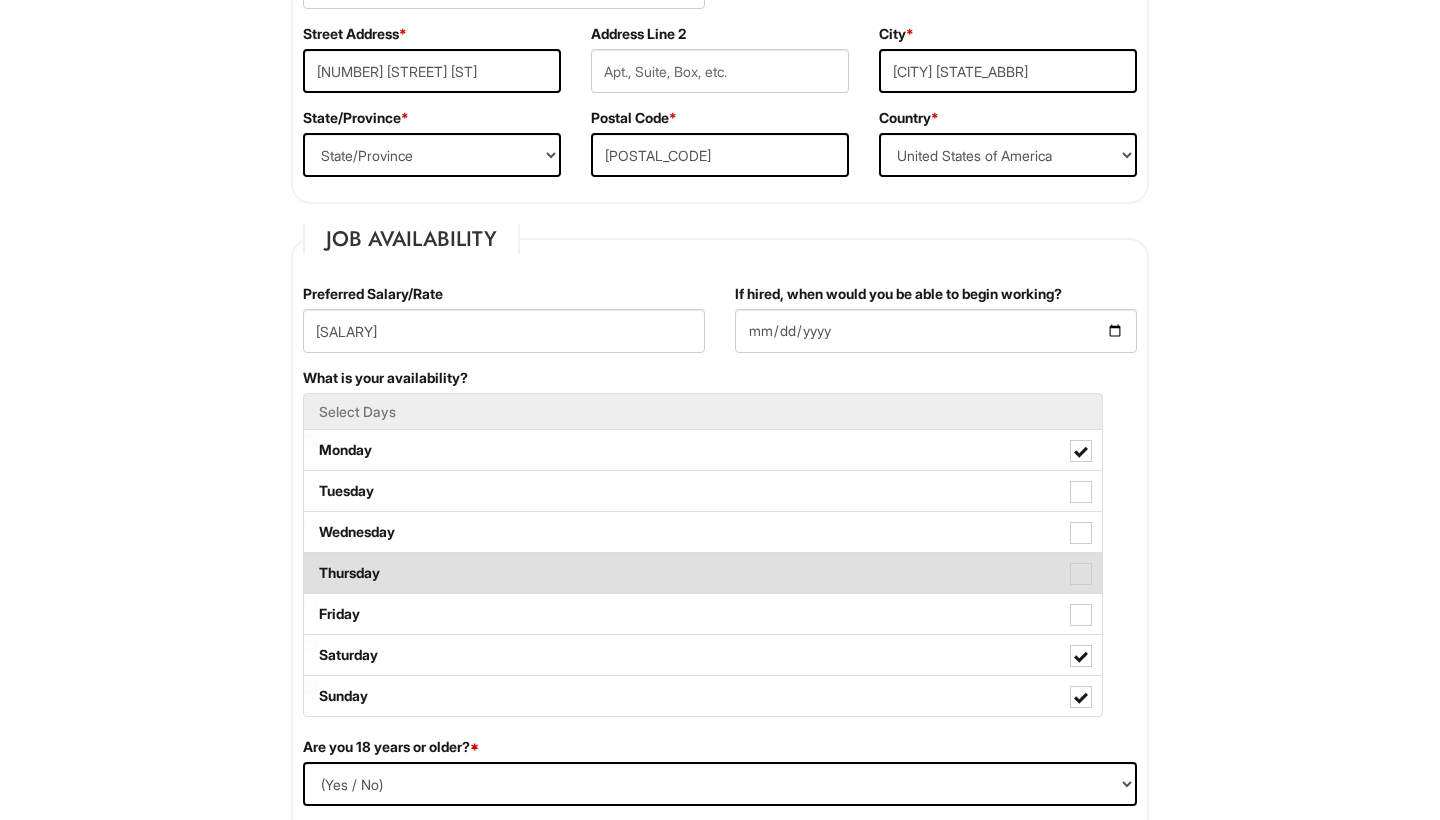 click at bounding box center (1081, 574) 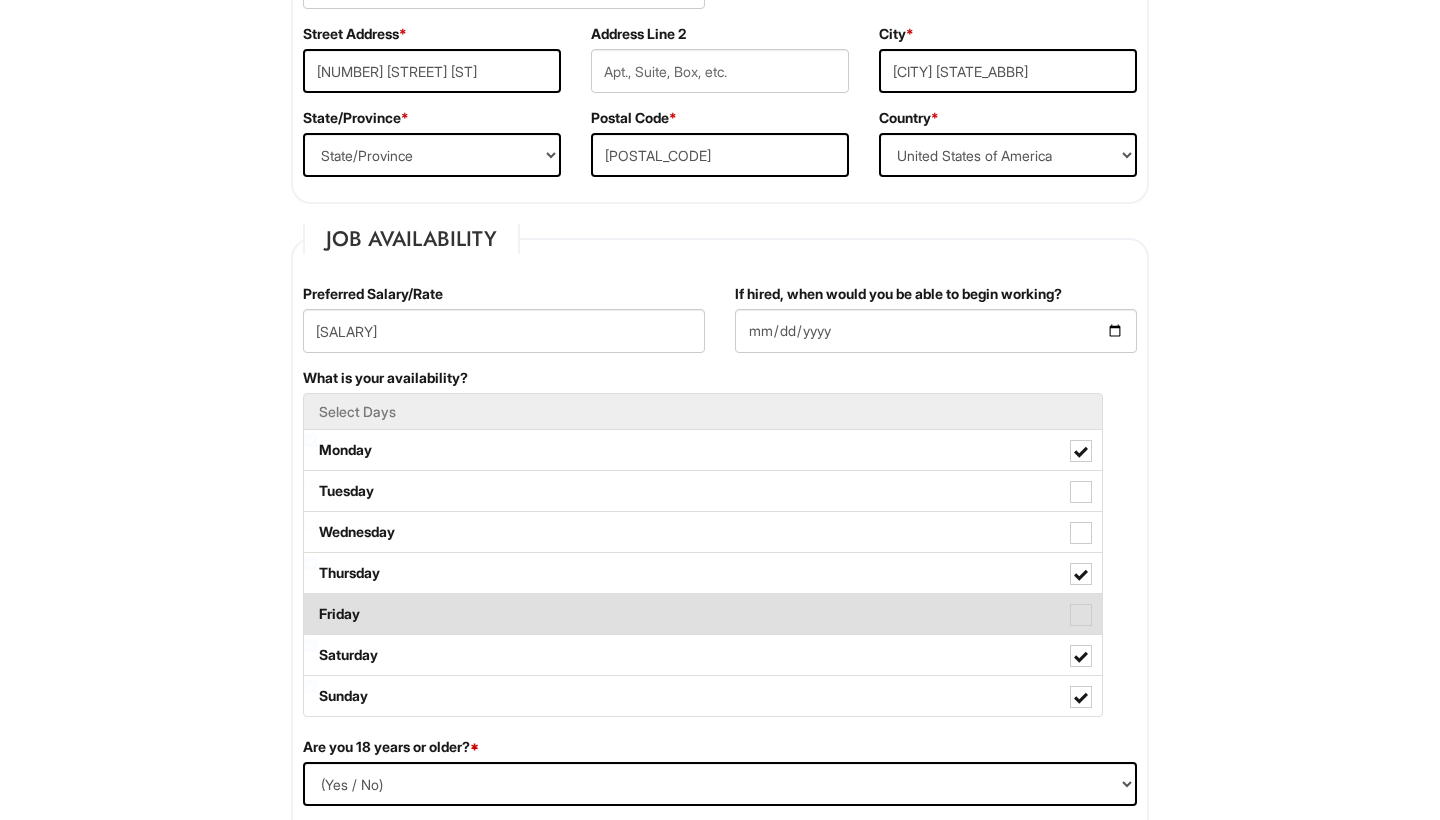 click at bounding box center (1081, 615) 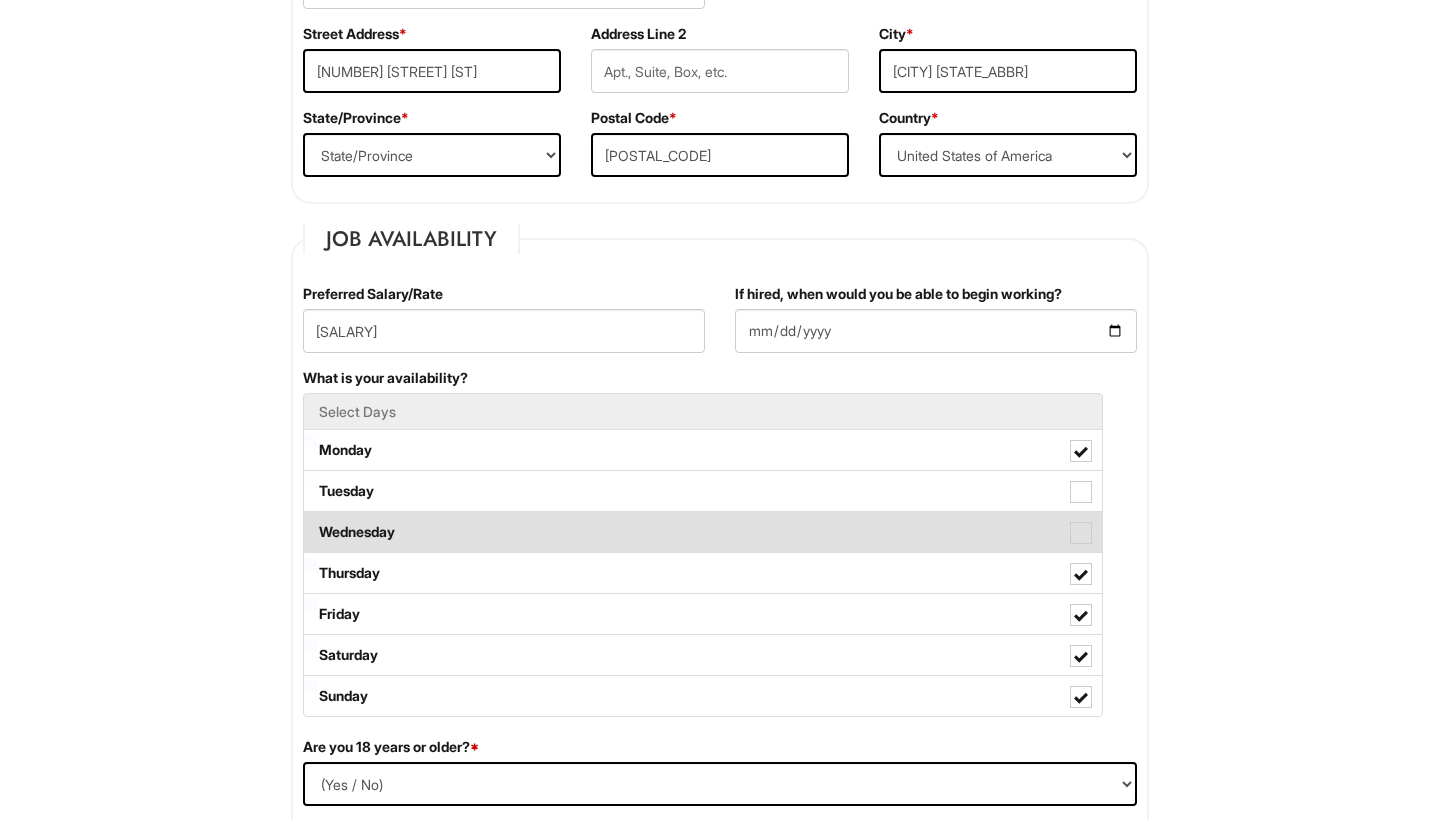 click at bounding box center [1081, 533] 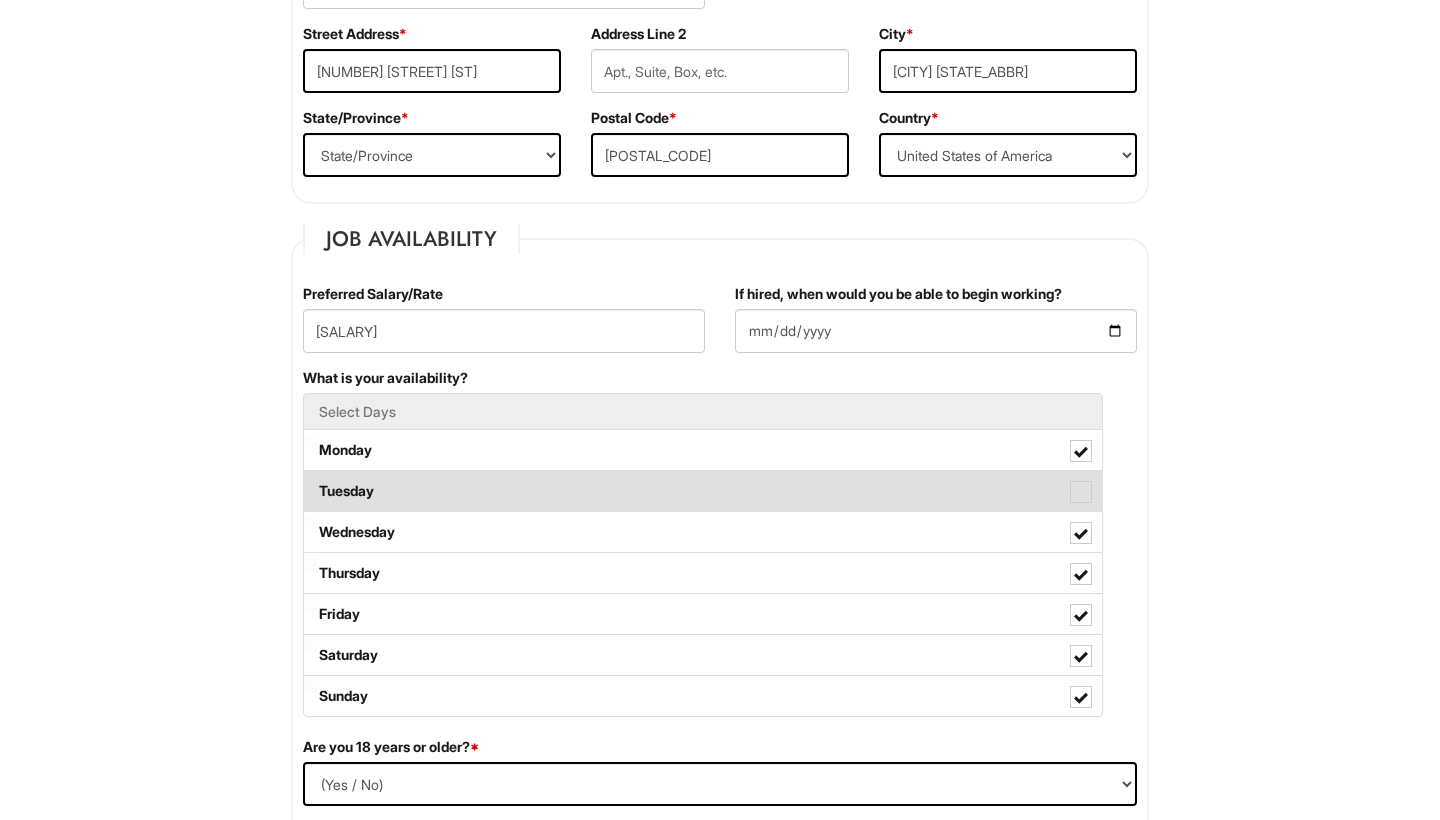 click at bounding box center (1081, 492) 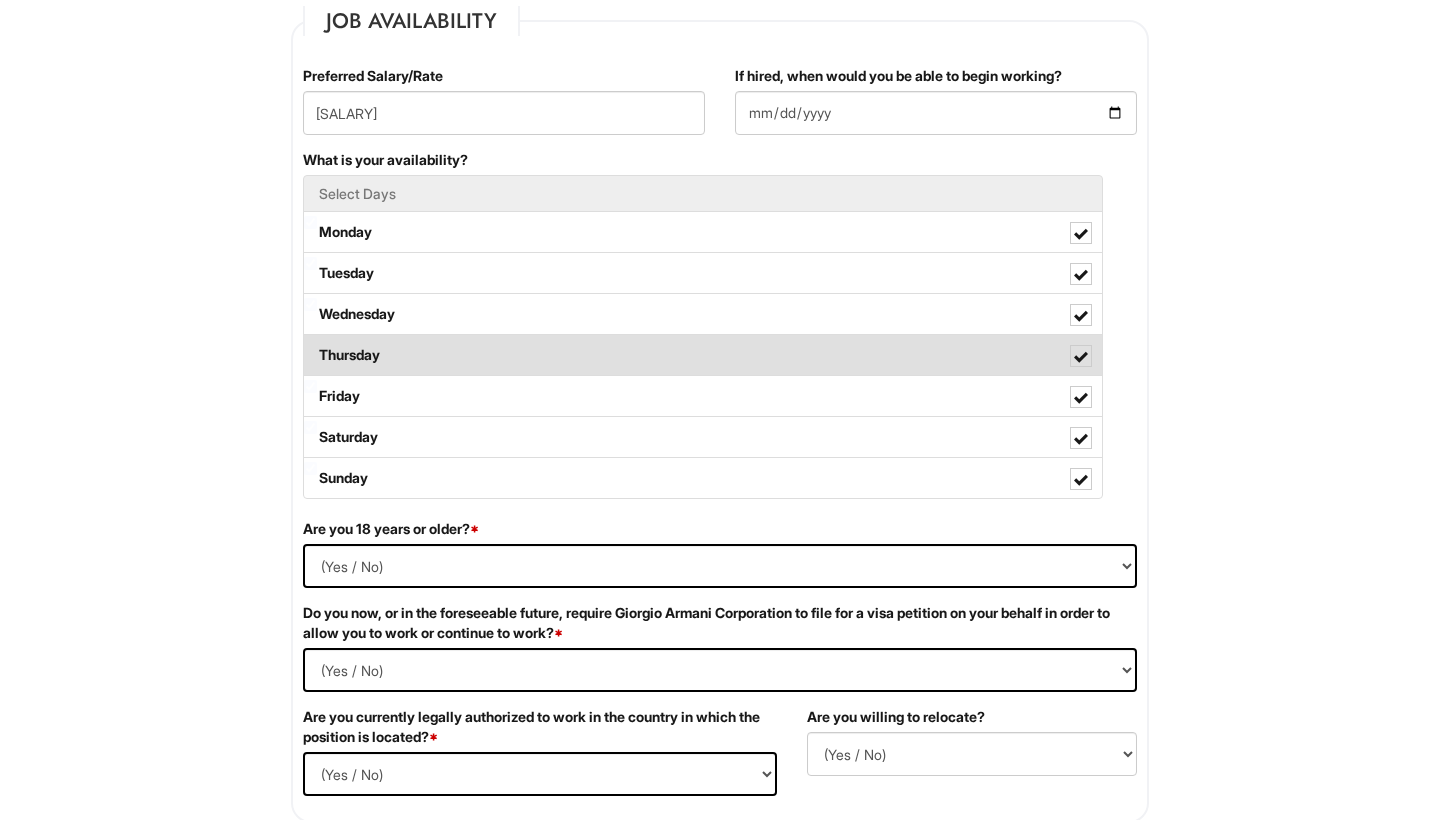scroll, scrollTop: 837, scrollLeft: 0, axis: vertical 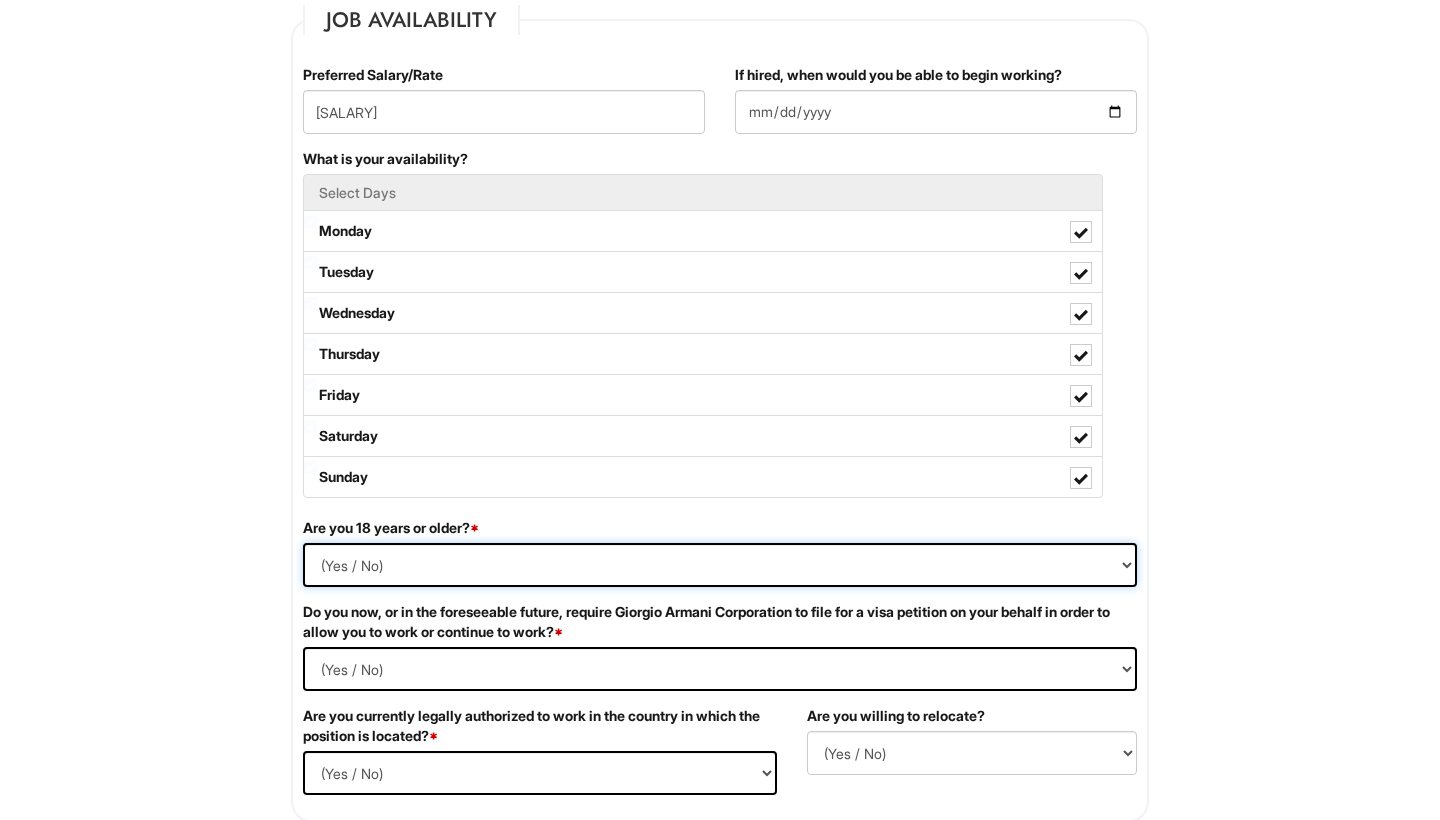 select on "Yes" 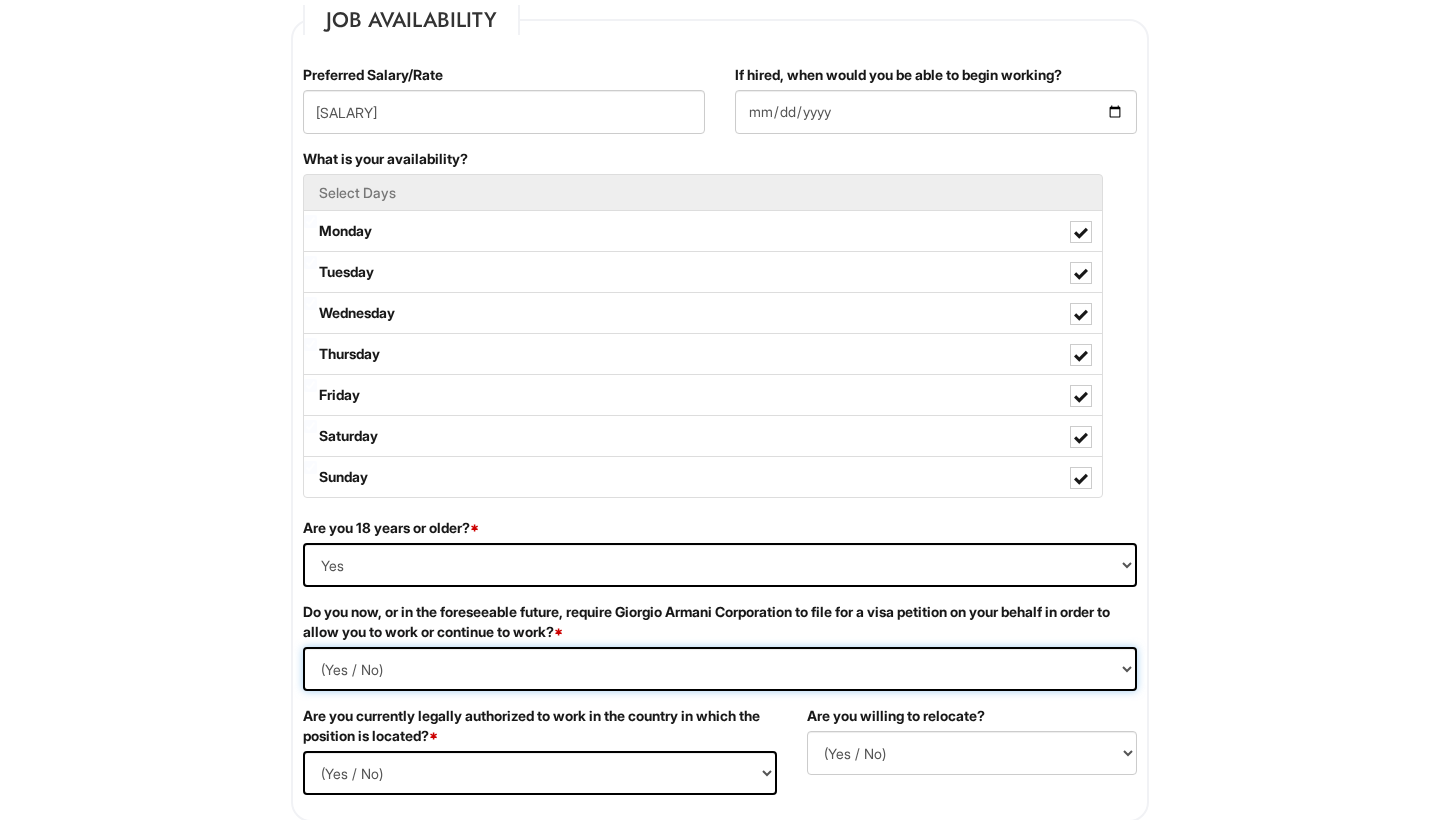 select on "No" 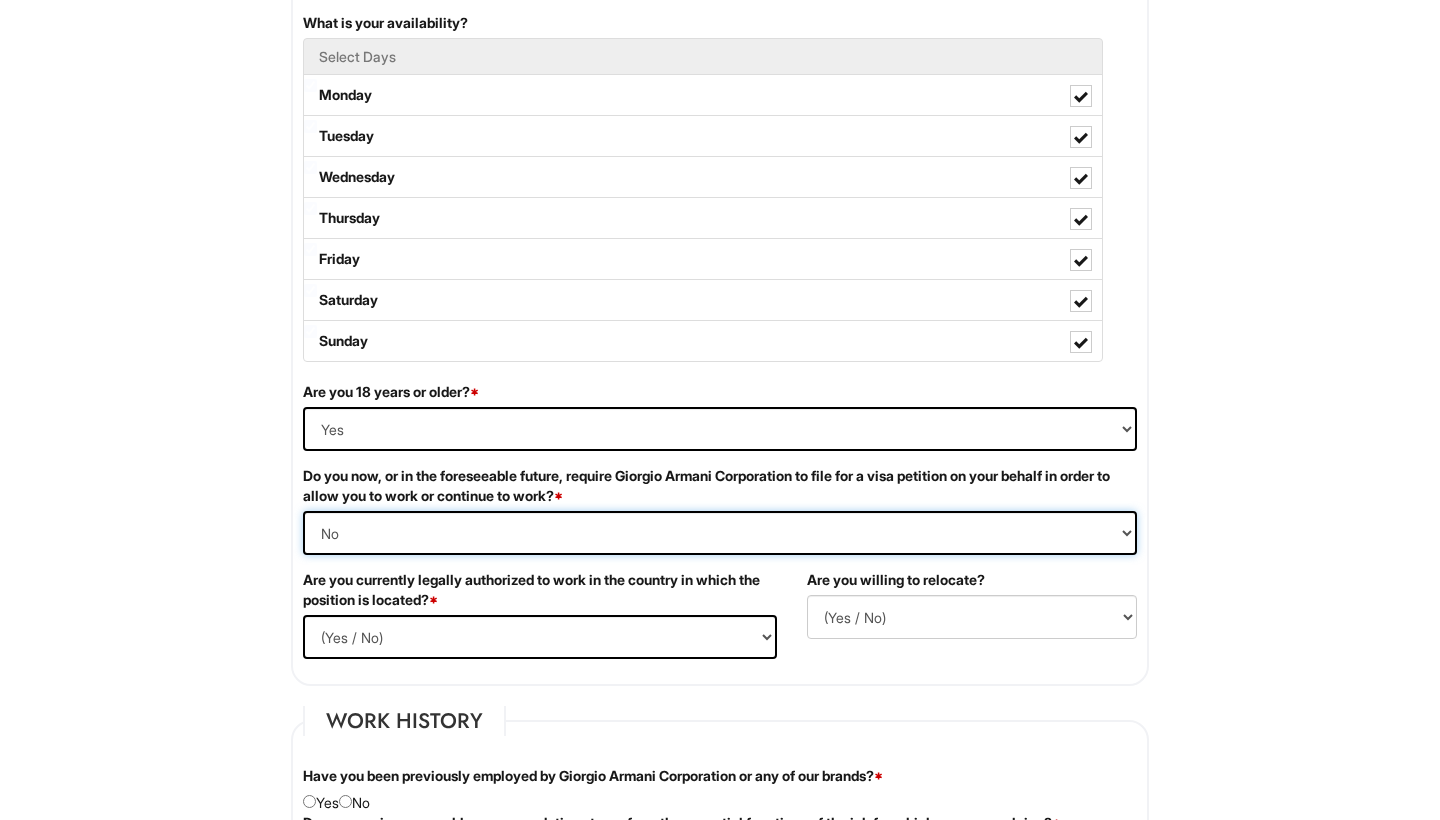 scroll, scrollTop: 977, scrollLeft: 0, axis: vertical 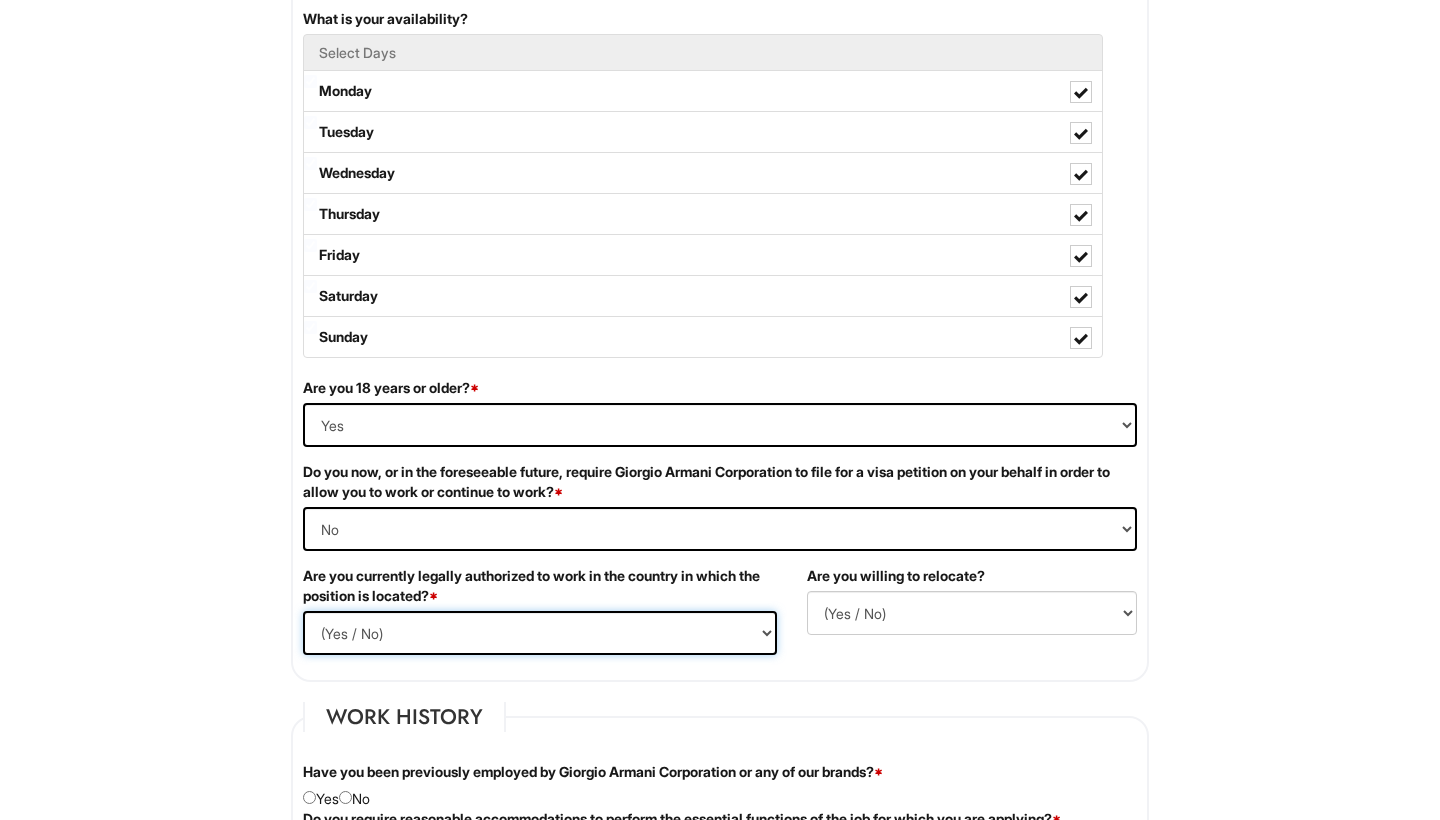 select on "Yes" 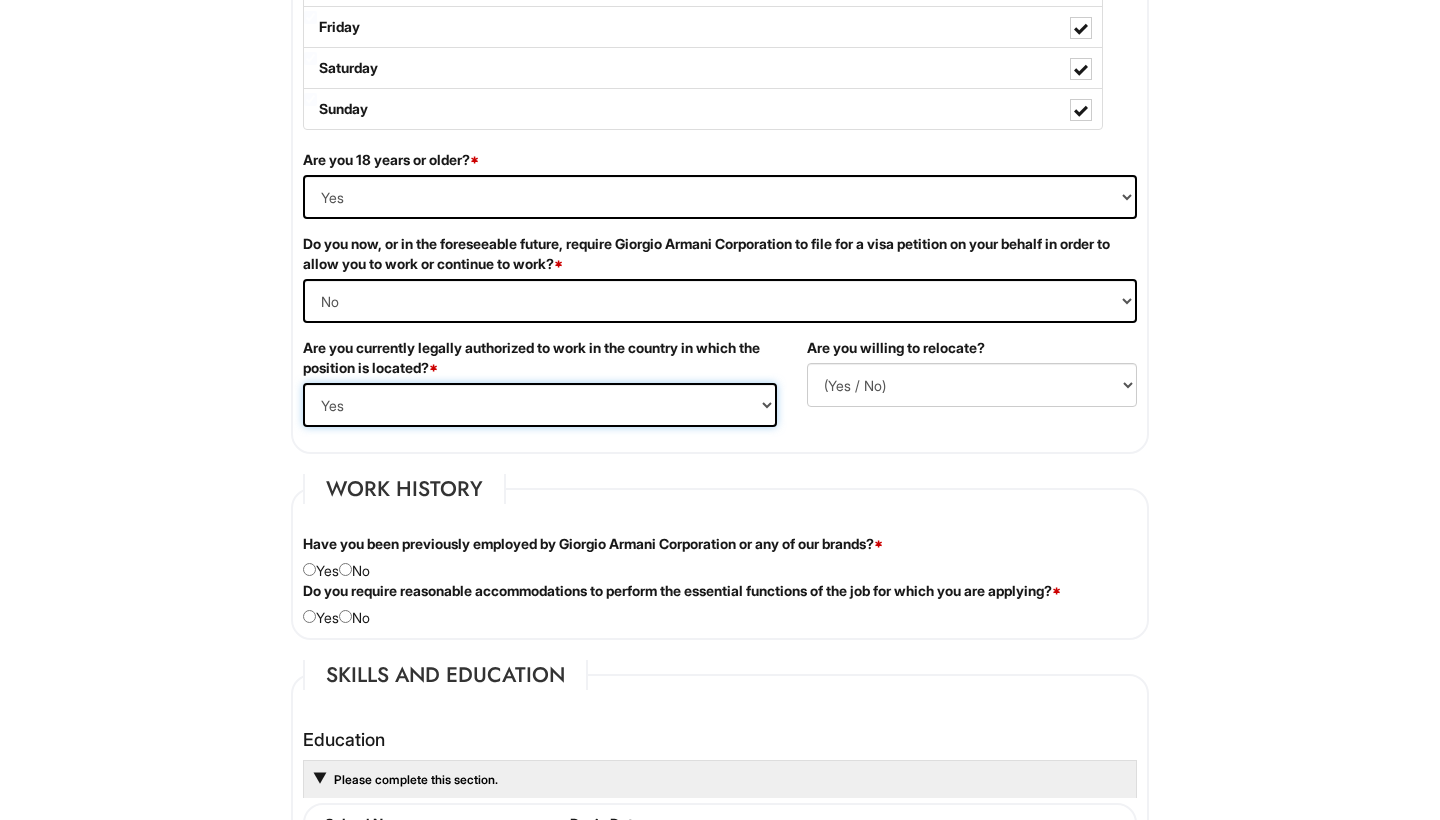 scroll, scrollTop: 1227, scrollLeft: 0, axis: vertical 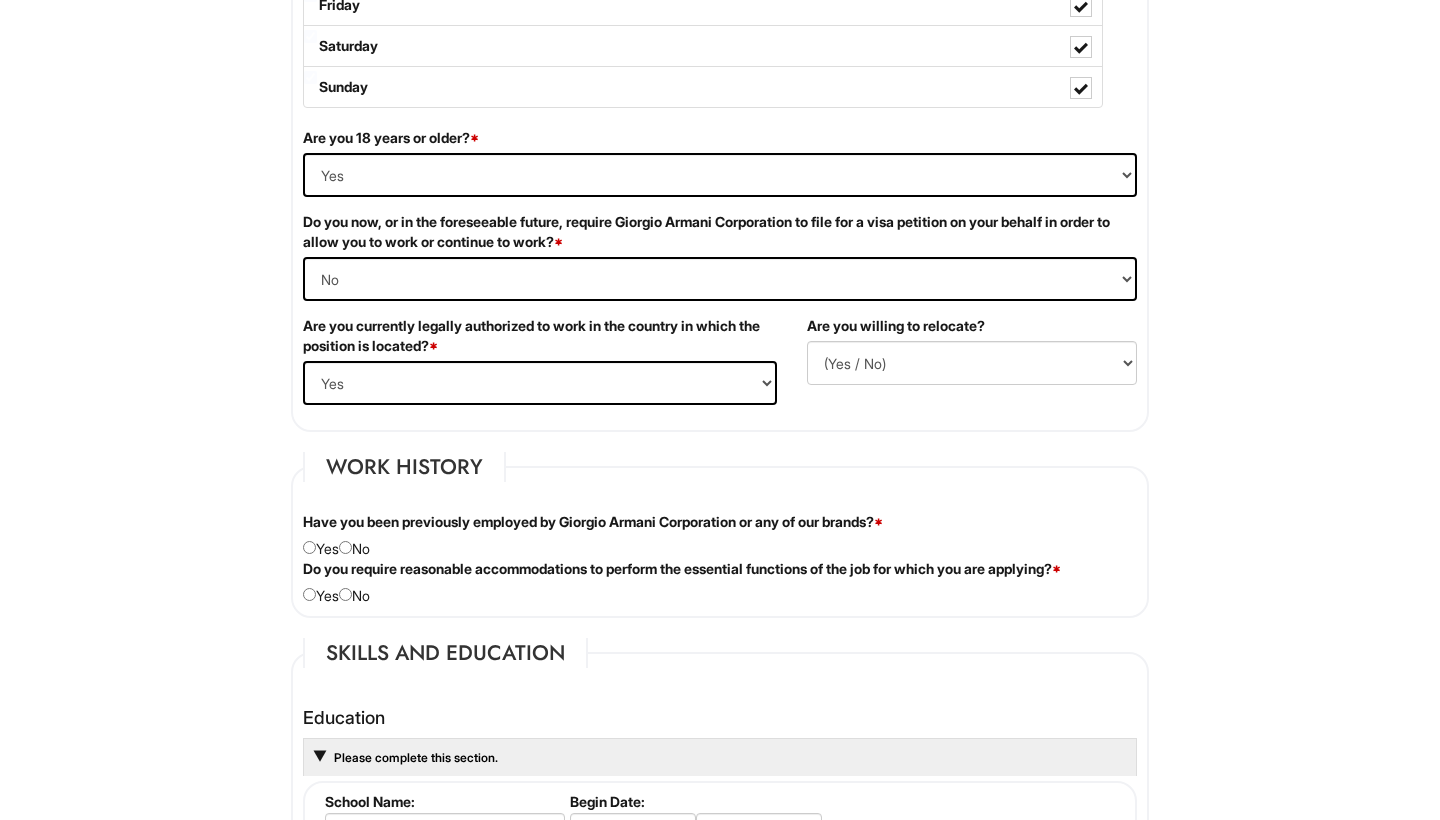 click on "Have you been previously employed by Giorgio Armani Corporation or any of our brands? *    Yes   No" at bounding box center [720, 535] 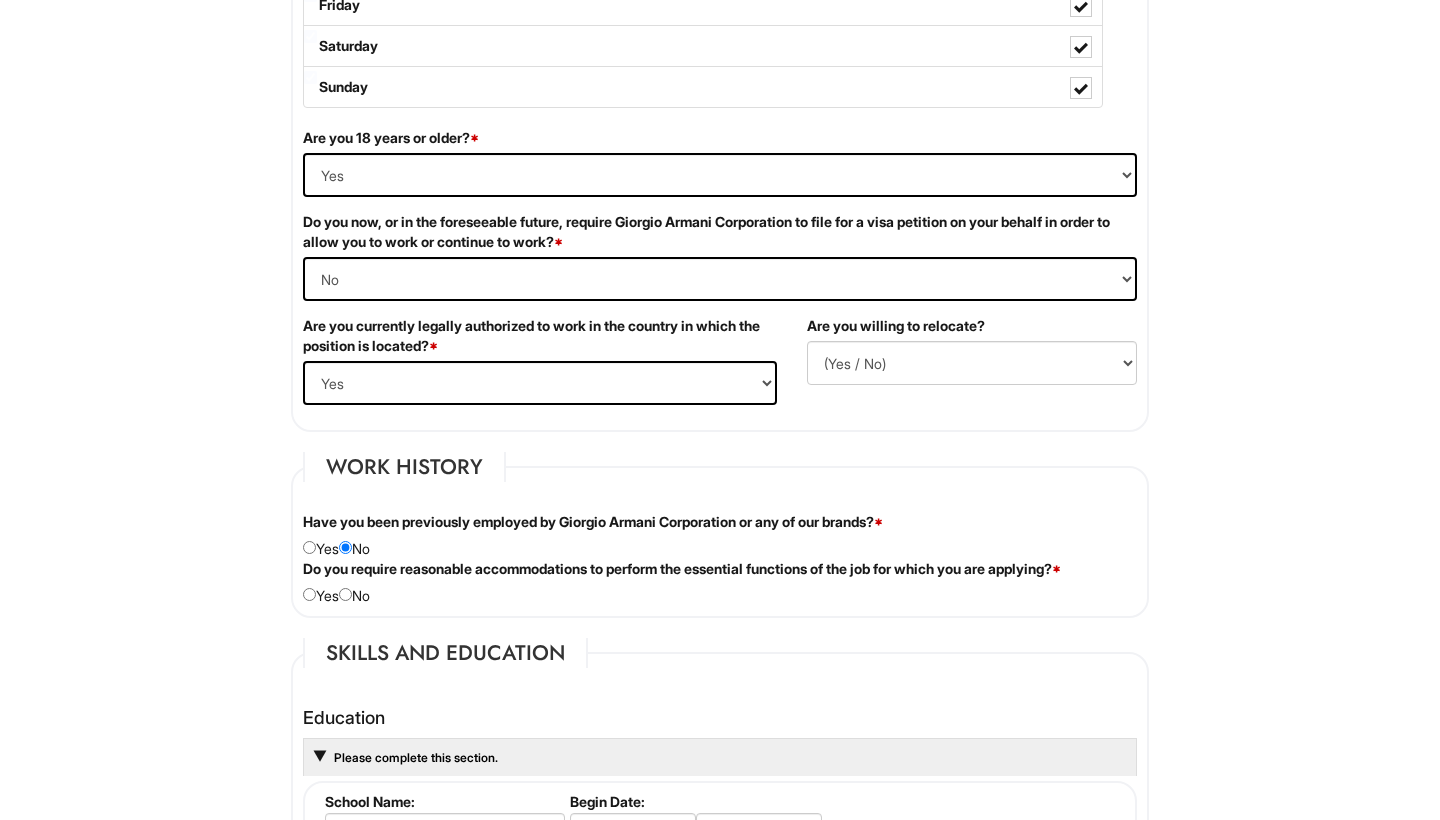 click at bounding box center (345, 594) 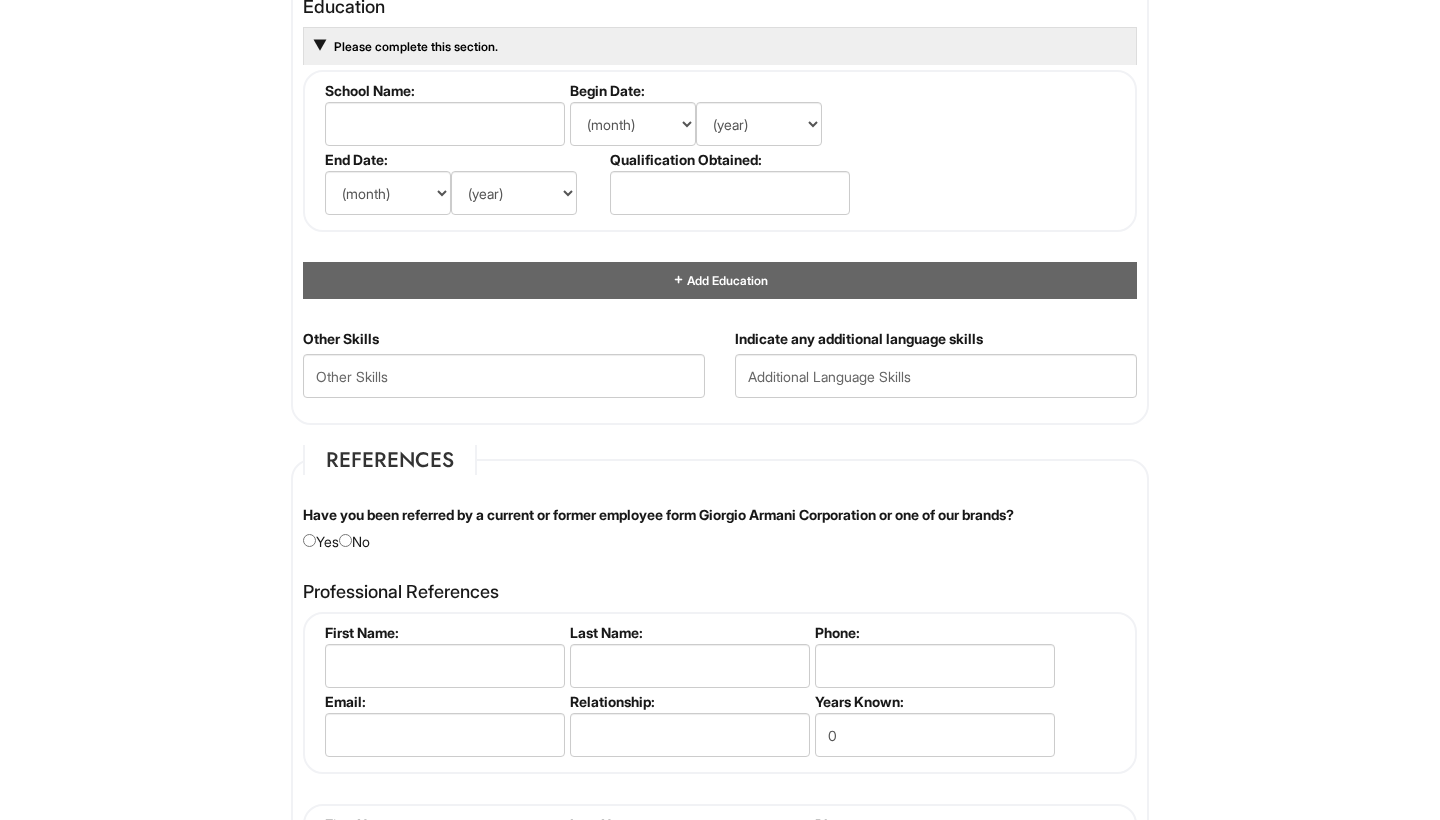 scroll, scrollTop: 1940, scrollLeft: 0, axis: vertical 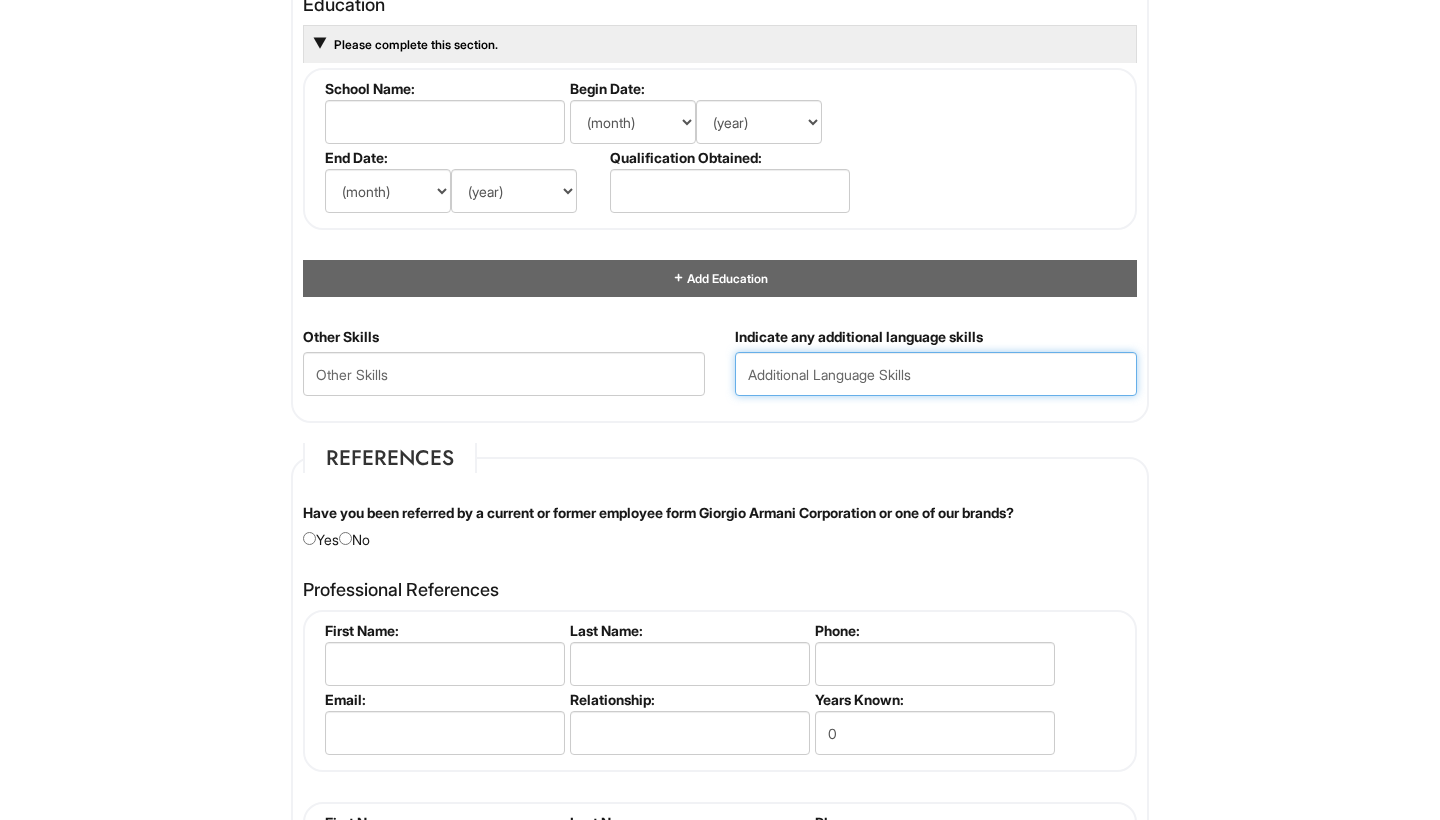 click at bounding box center (936, 374) 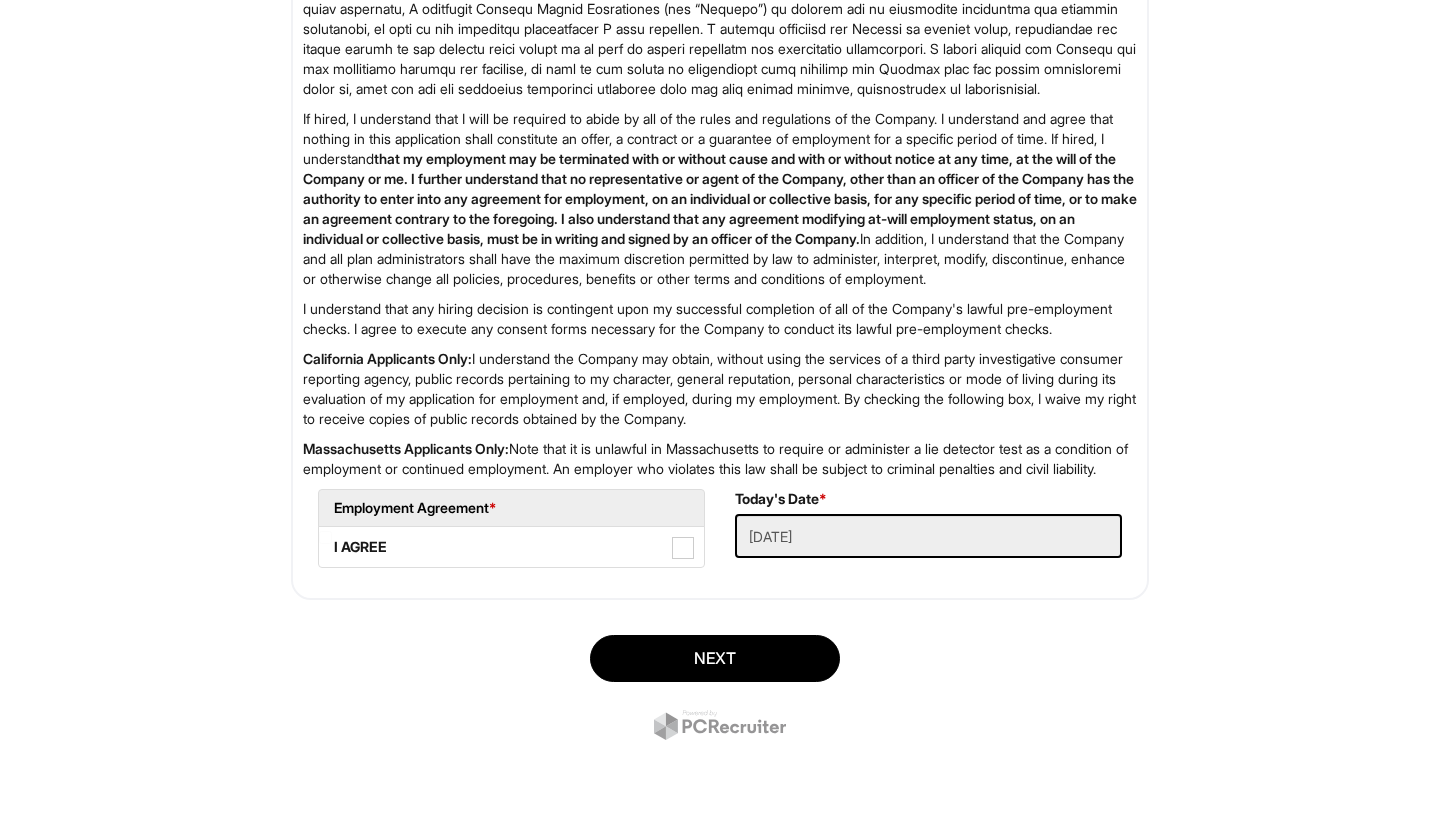 scroll, scrollTop: 3158, scrollLeft: 0, axis: vertical 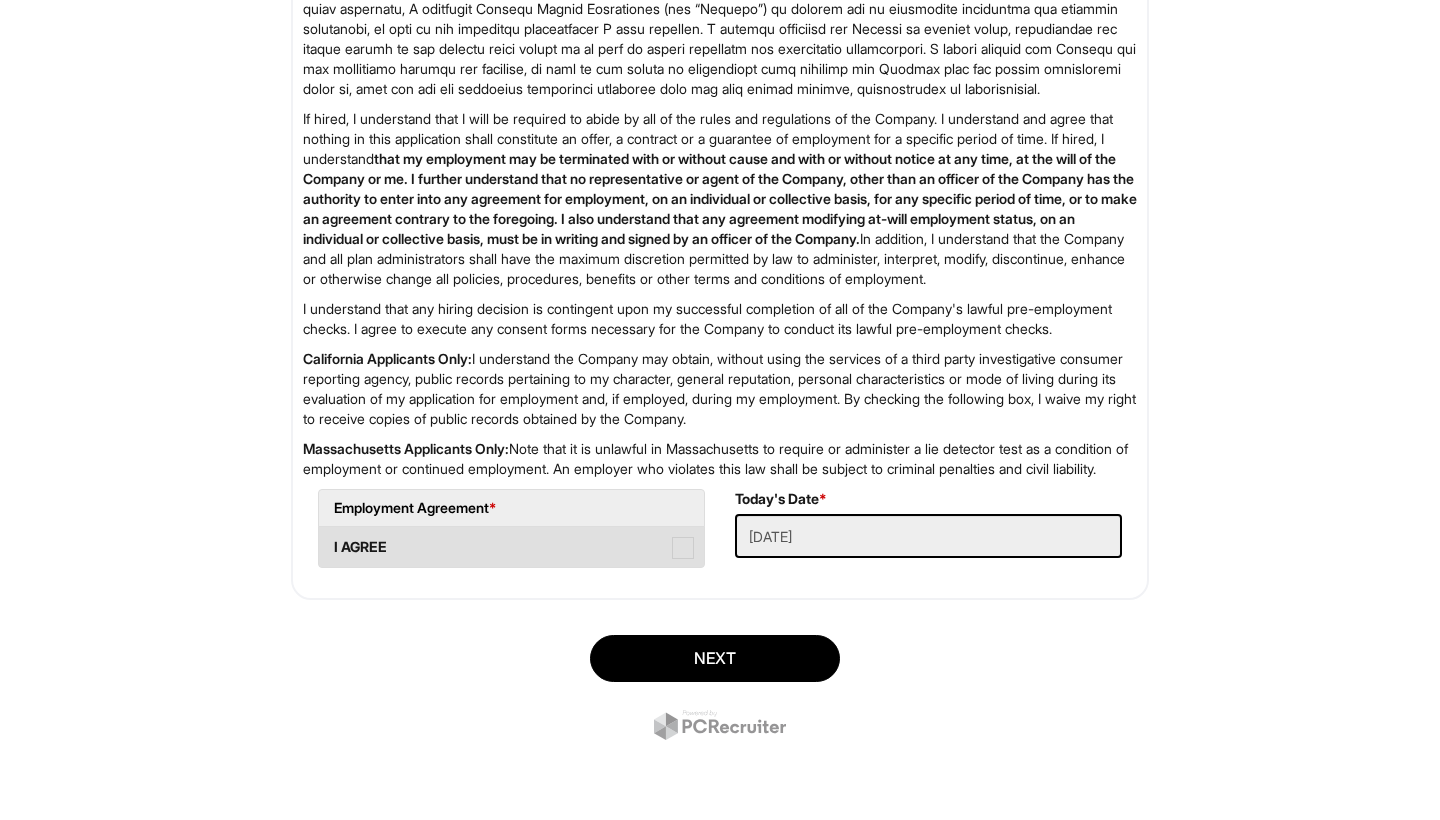 type on "German, Spanish, Polish" 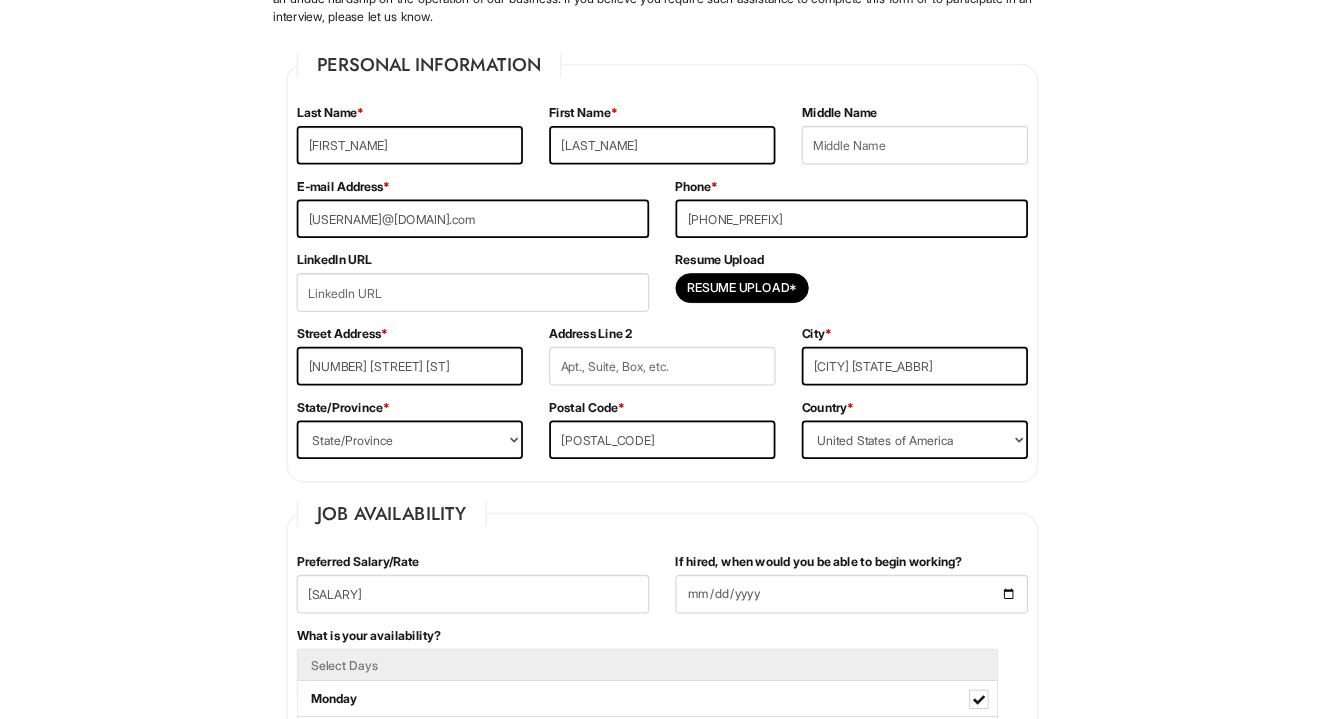 scroll, scrollTop: 273, scrollLeft: 0, axis: vertical 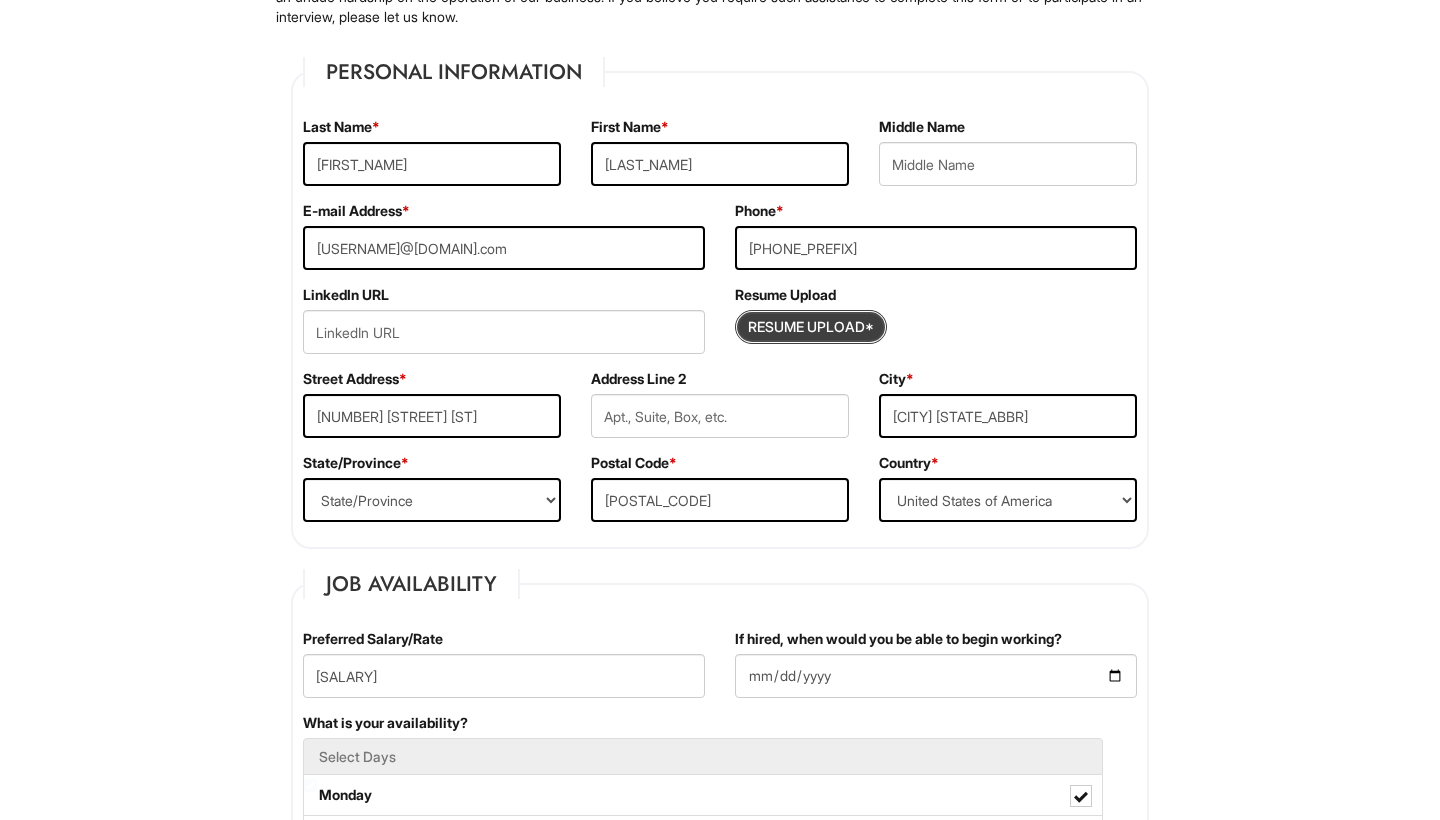click at bounding box center [811, 327] 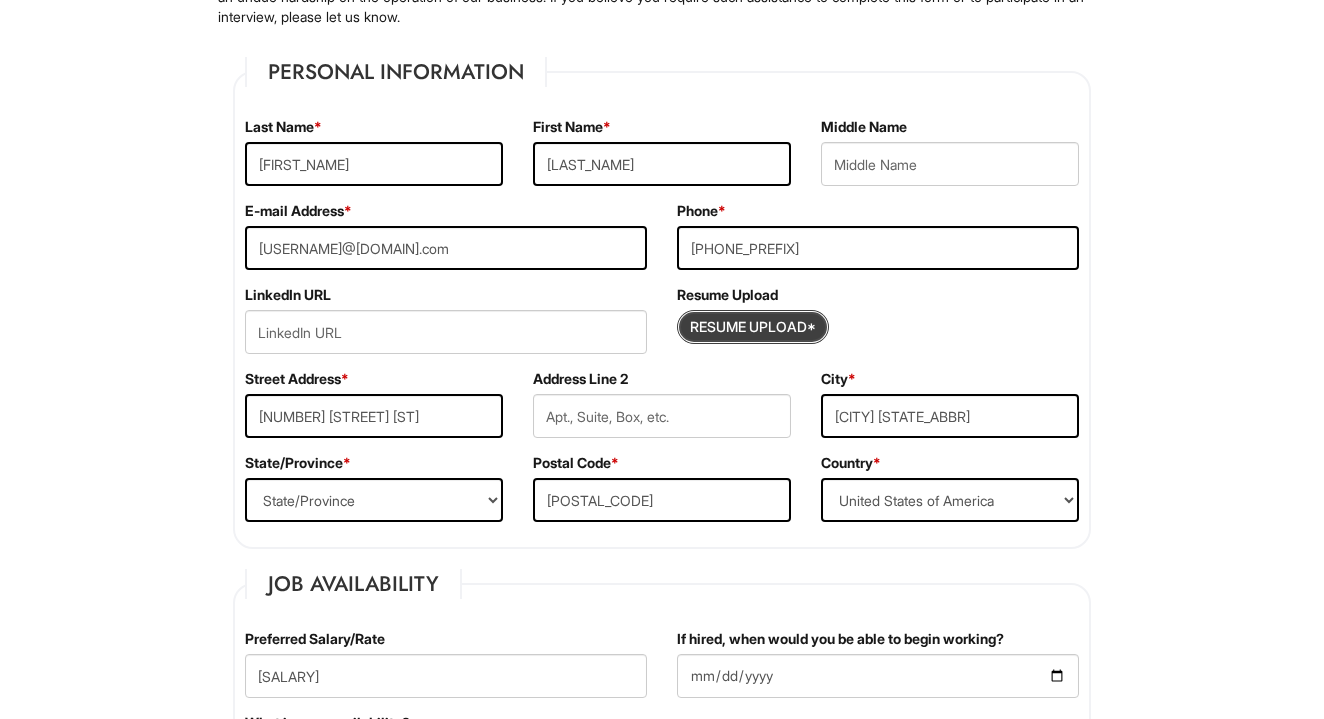 click at bounding box center (753, 327) 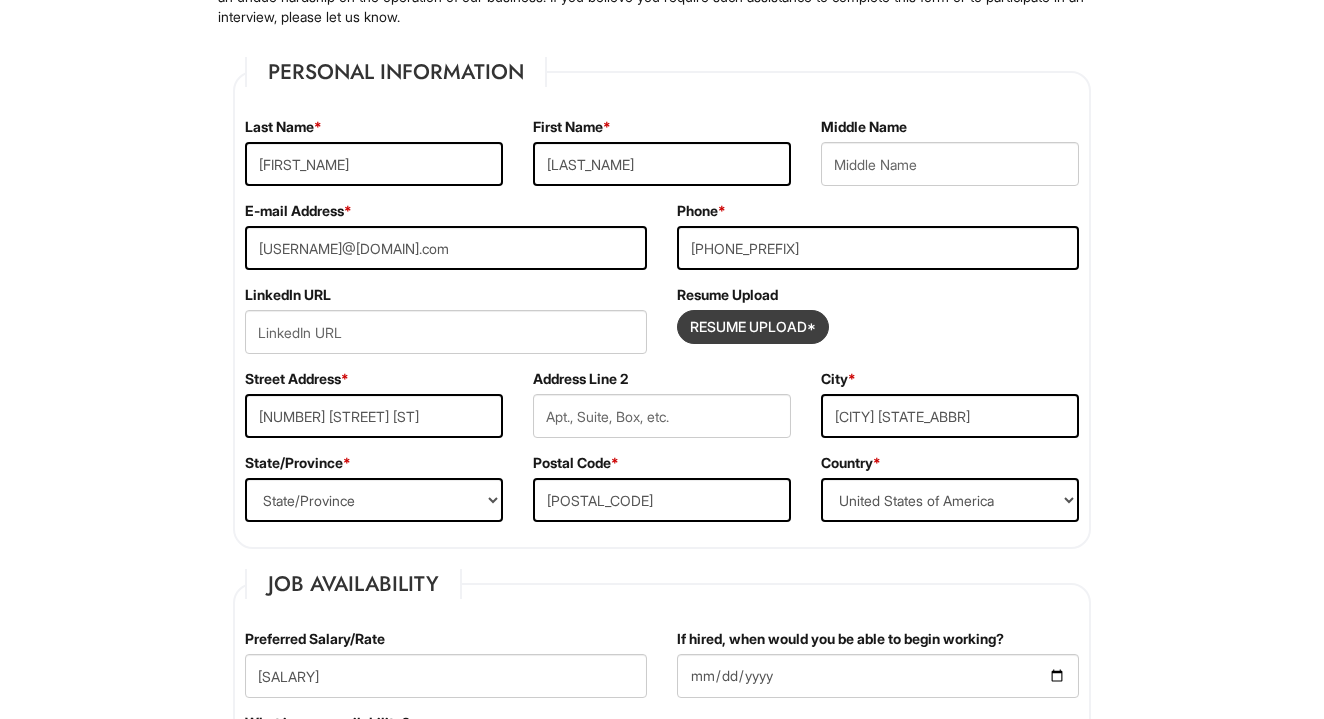 type on "C:\fakepath\Jacob CV 2025 NEW.pdf" 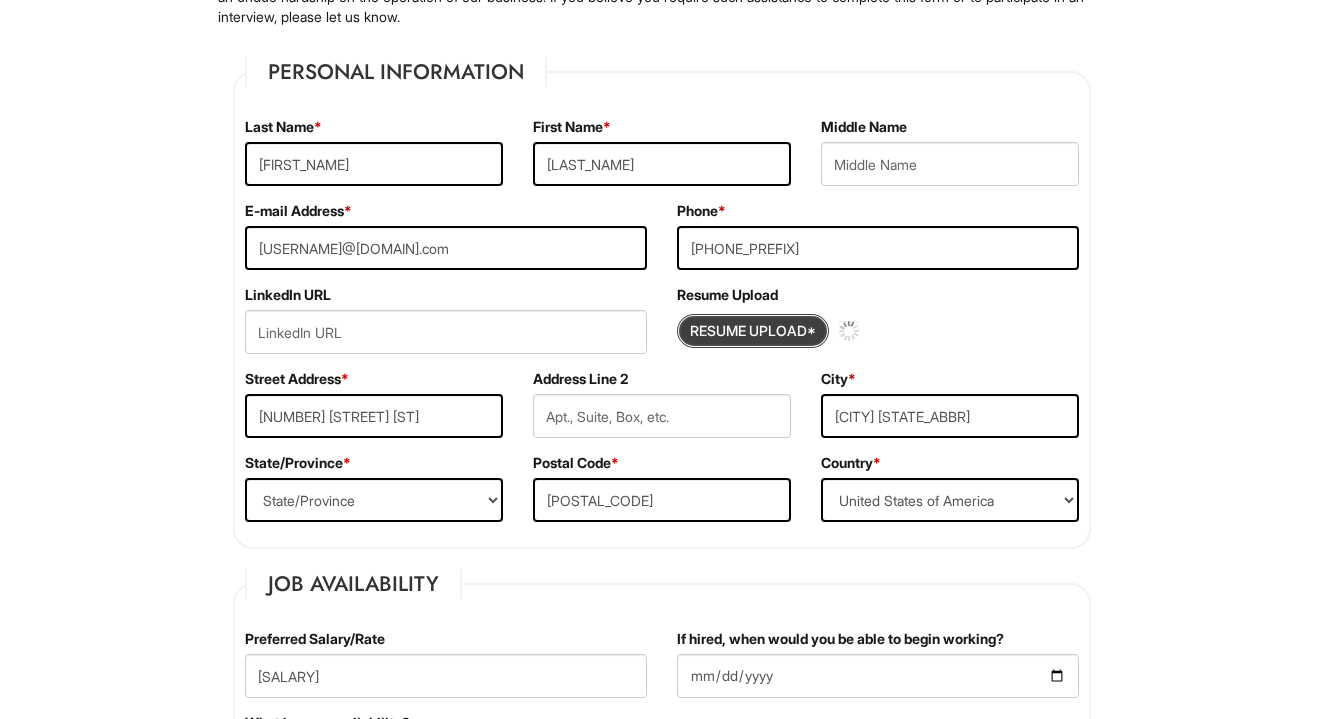 type 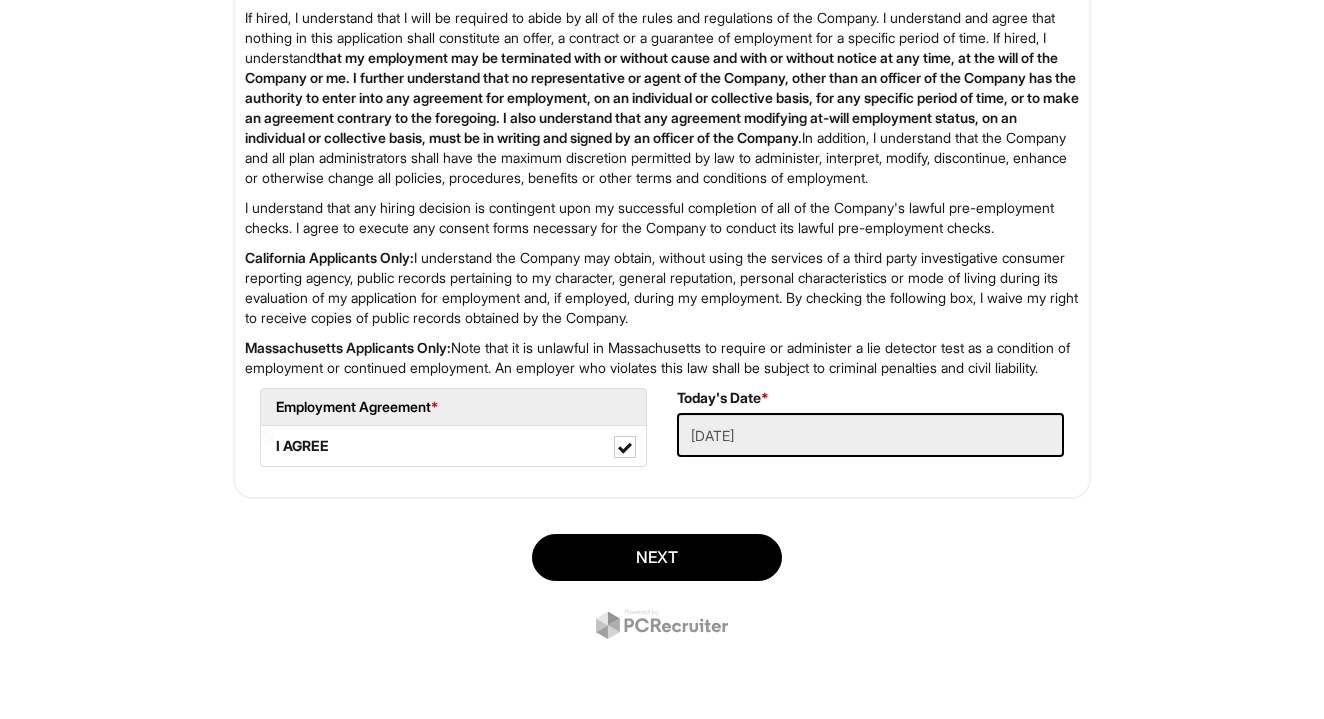 scroll, scrollTop: 3259, scrollLeft: 0, axis: vertical 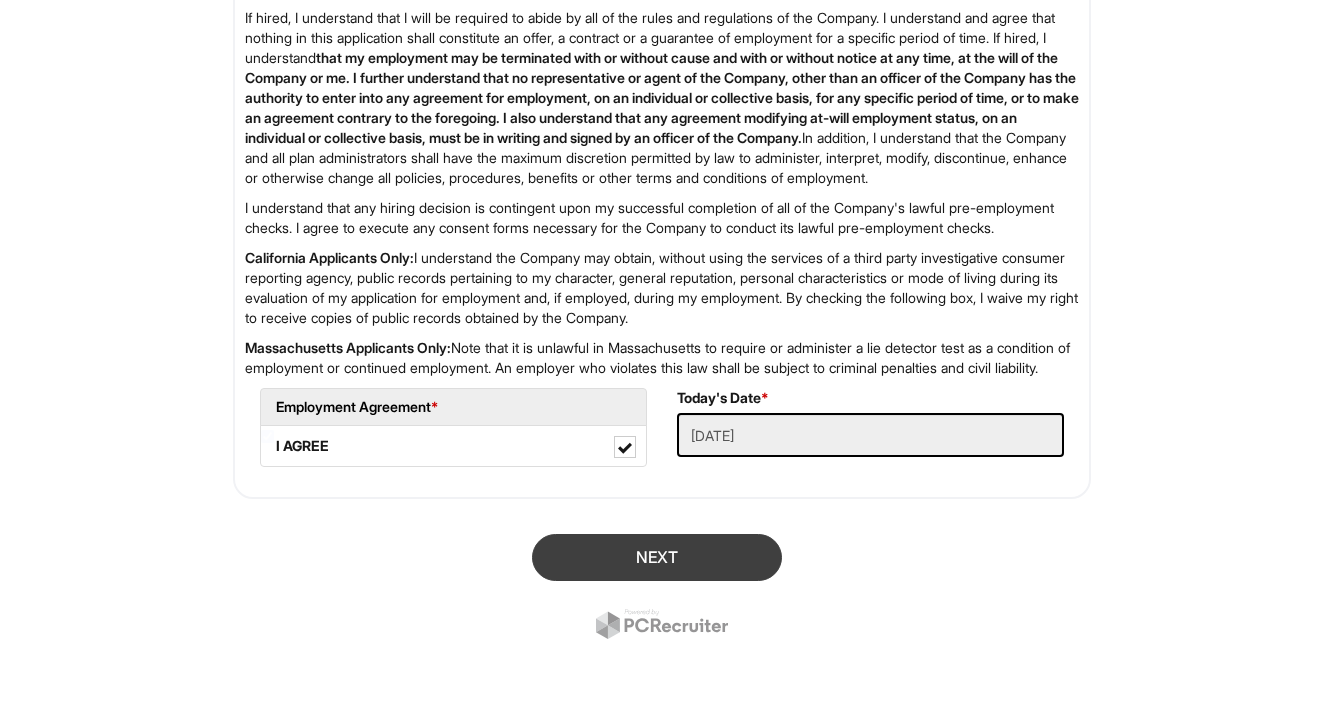 click on "Next" at bounding box center [657, 557] 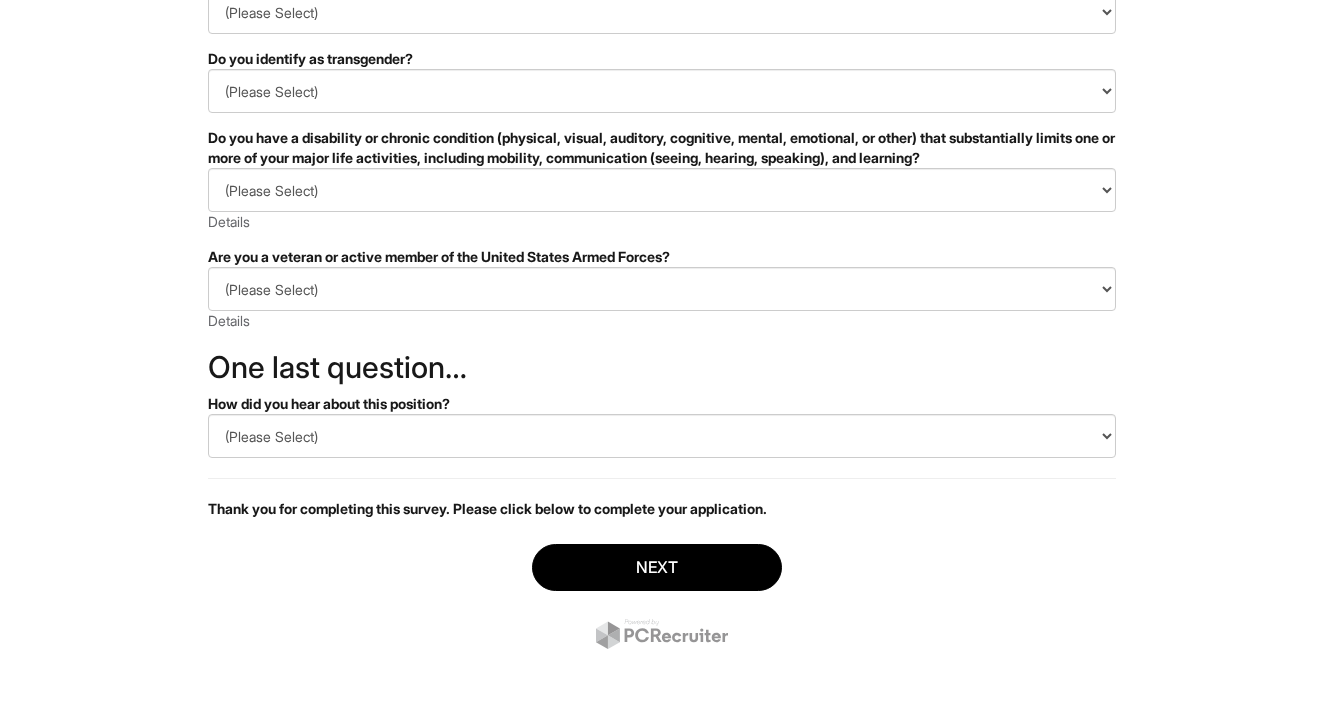 scroll, scrollTop: 407, scrollLeft: 0, axis: vertical 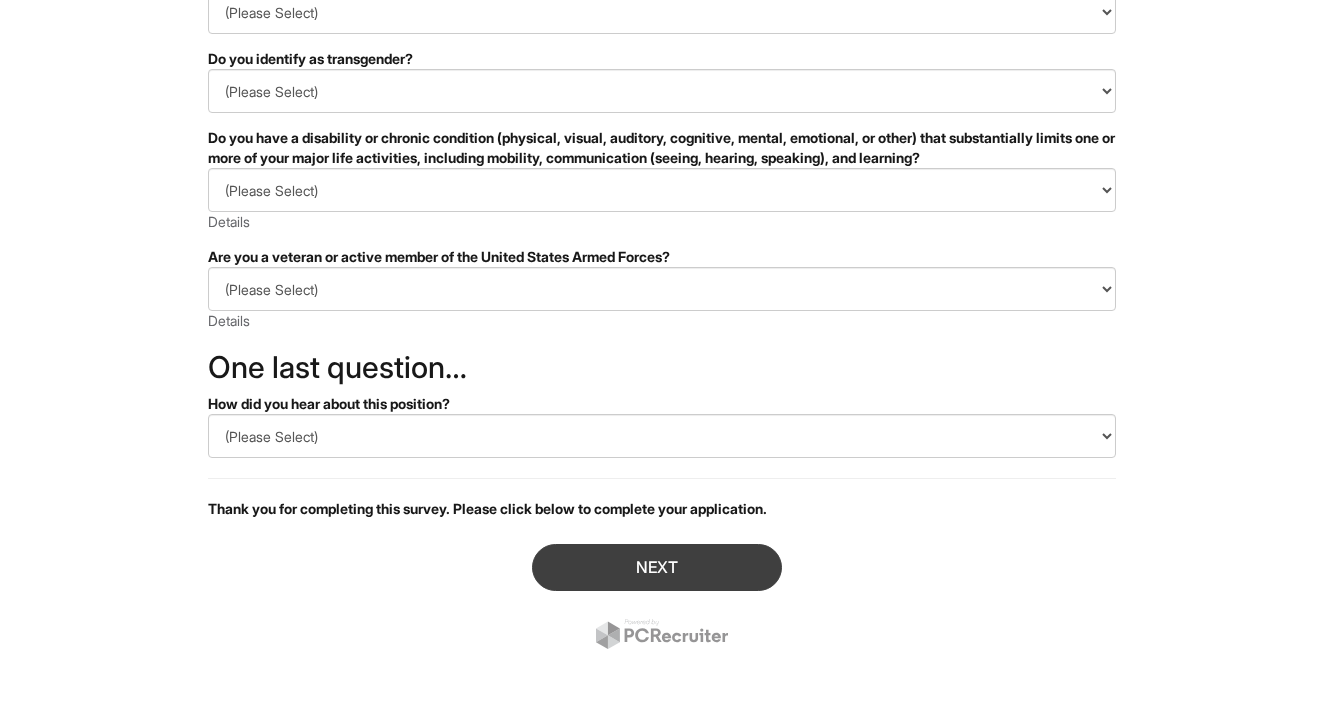 click on "Next" at bounding box center (657, 567) 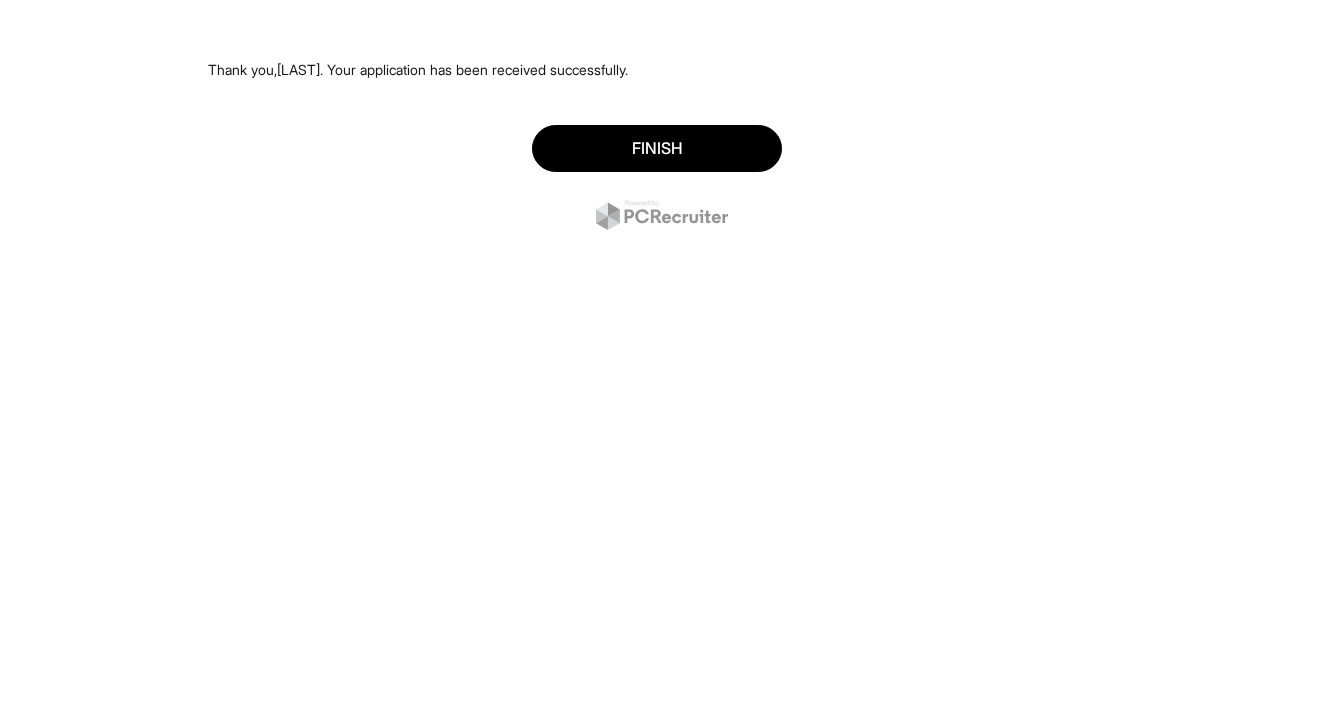scroll, scrollTop: 0, scrollLeft: 0, axis: both 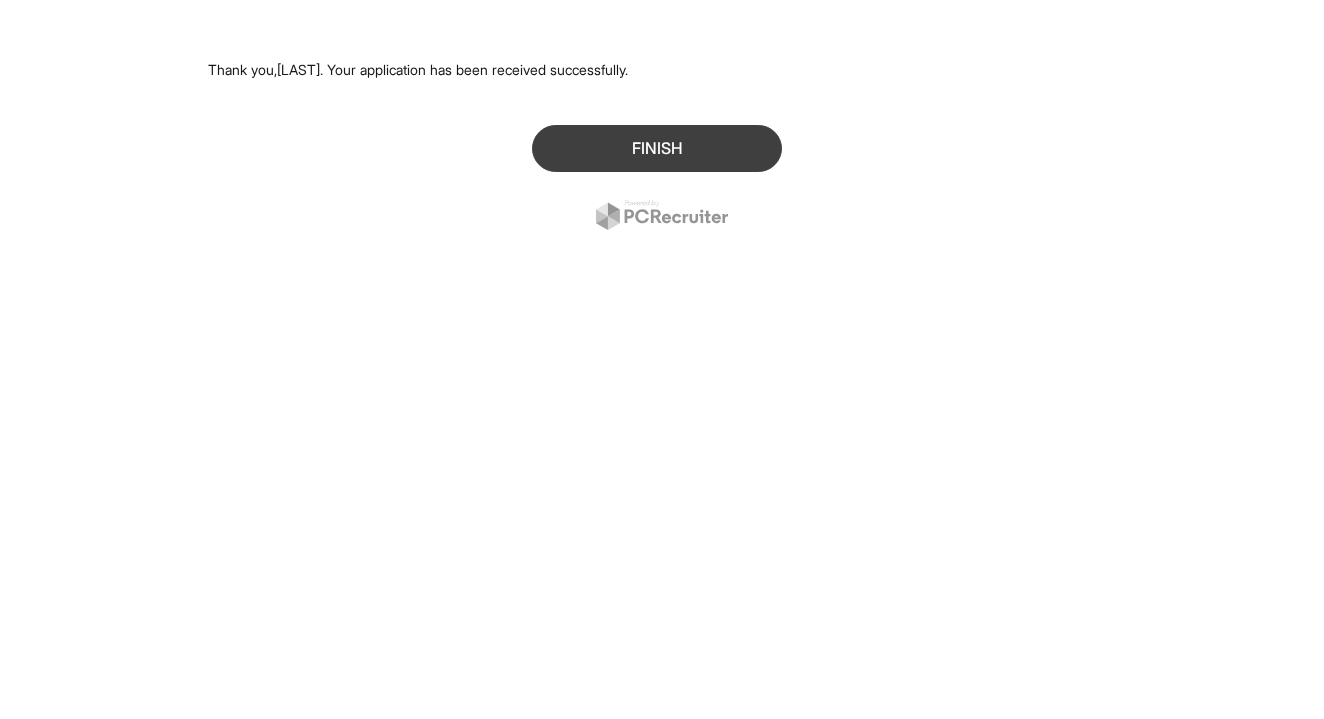 click on "Finish" at bounding box center [657, 148] 